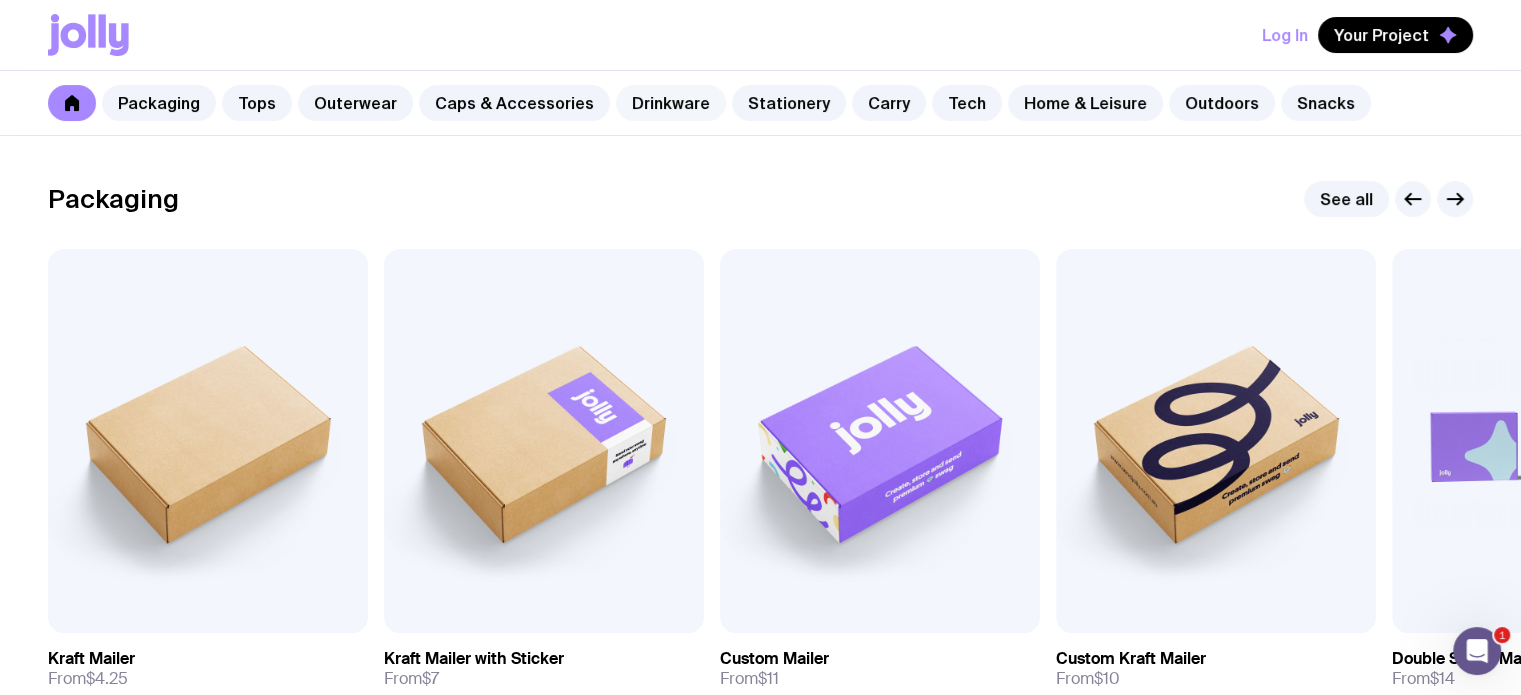 scroll, scrollTop: 0, scrollLeft: 0, axis: both 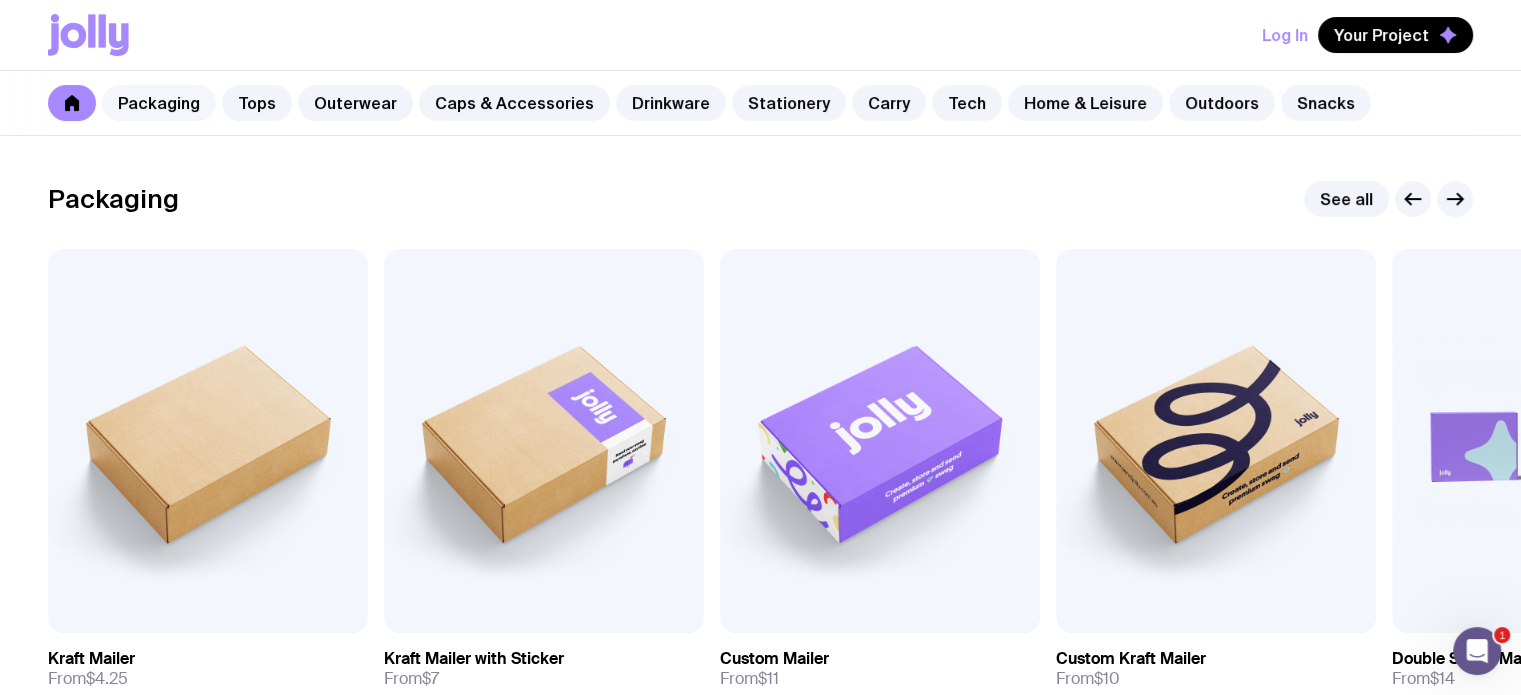 click on "Packaging" 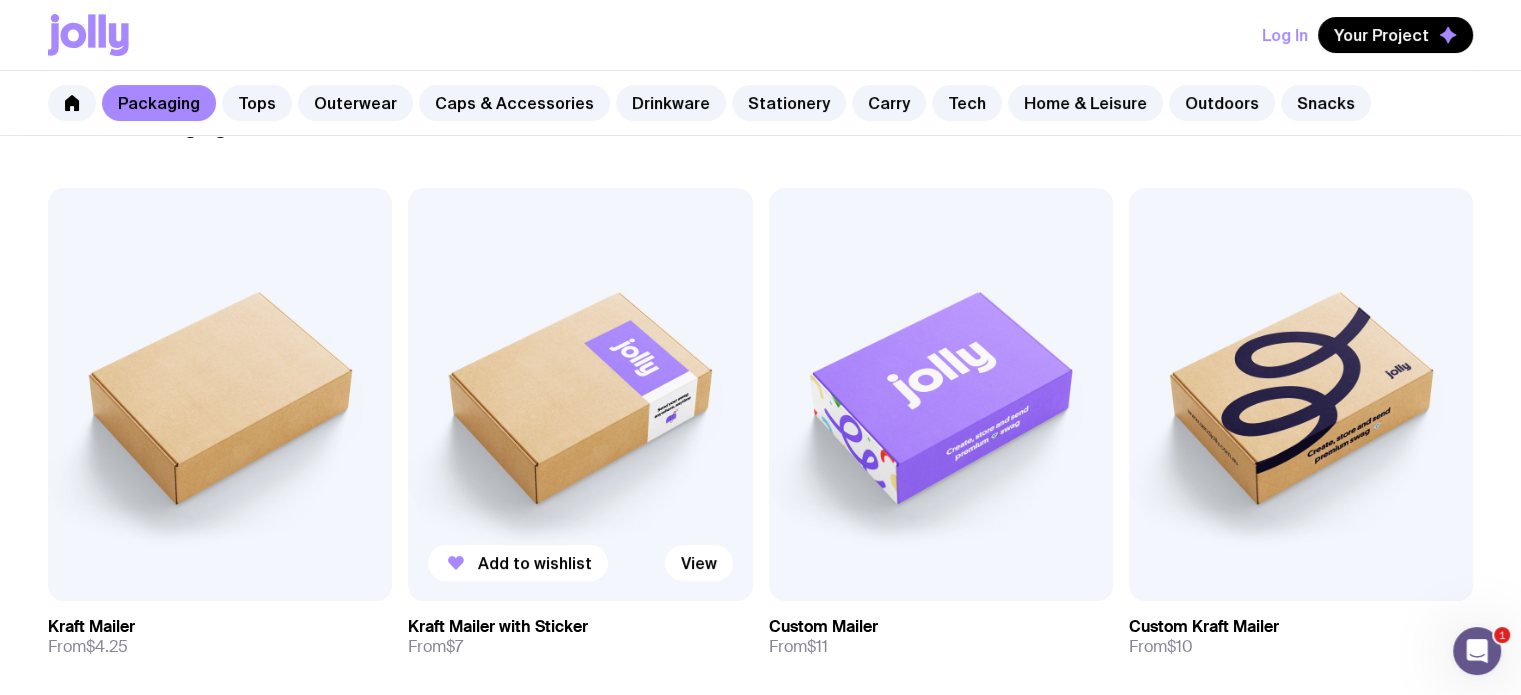 scroll, scrollTop: 300, scrollLeft: 0, axis: vertical 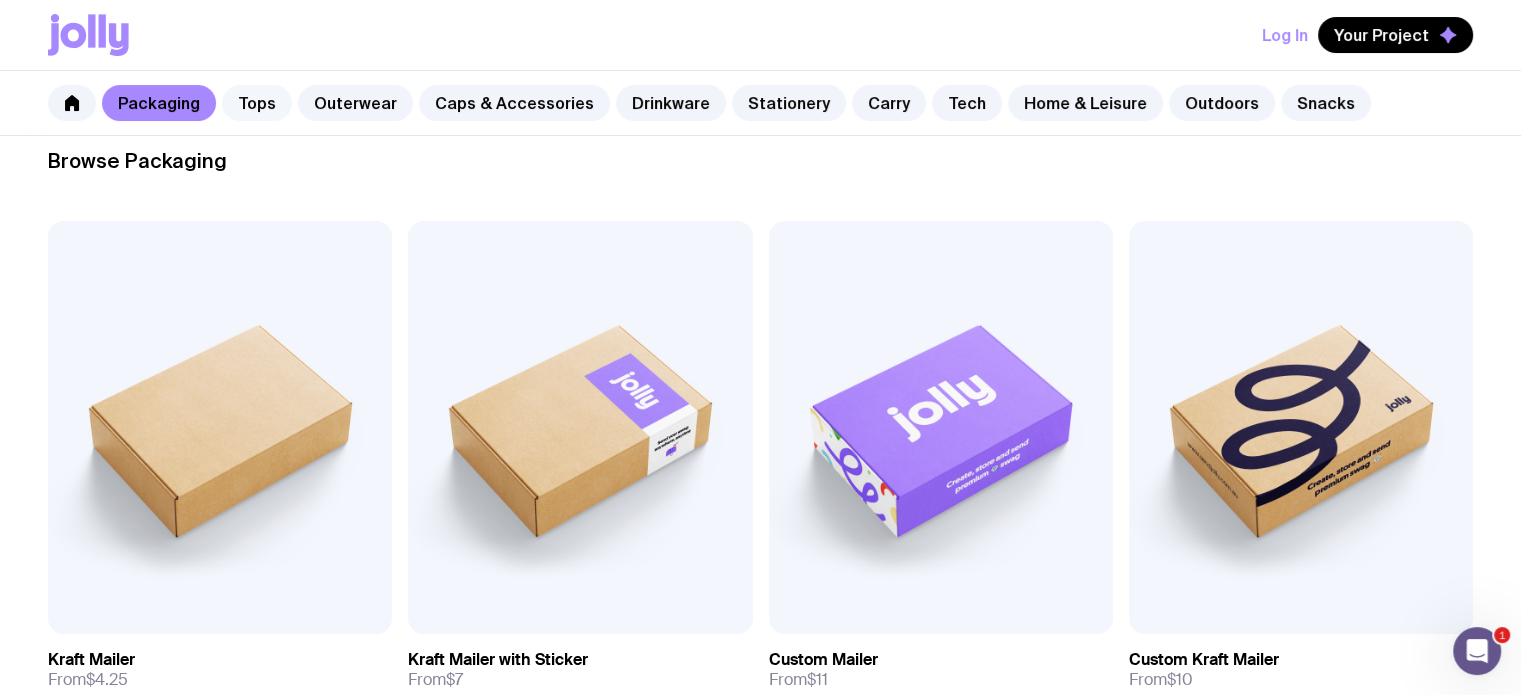 click on "Tops" 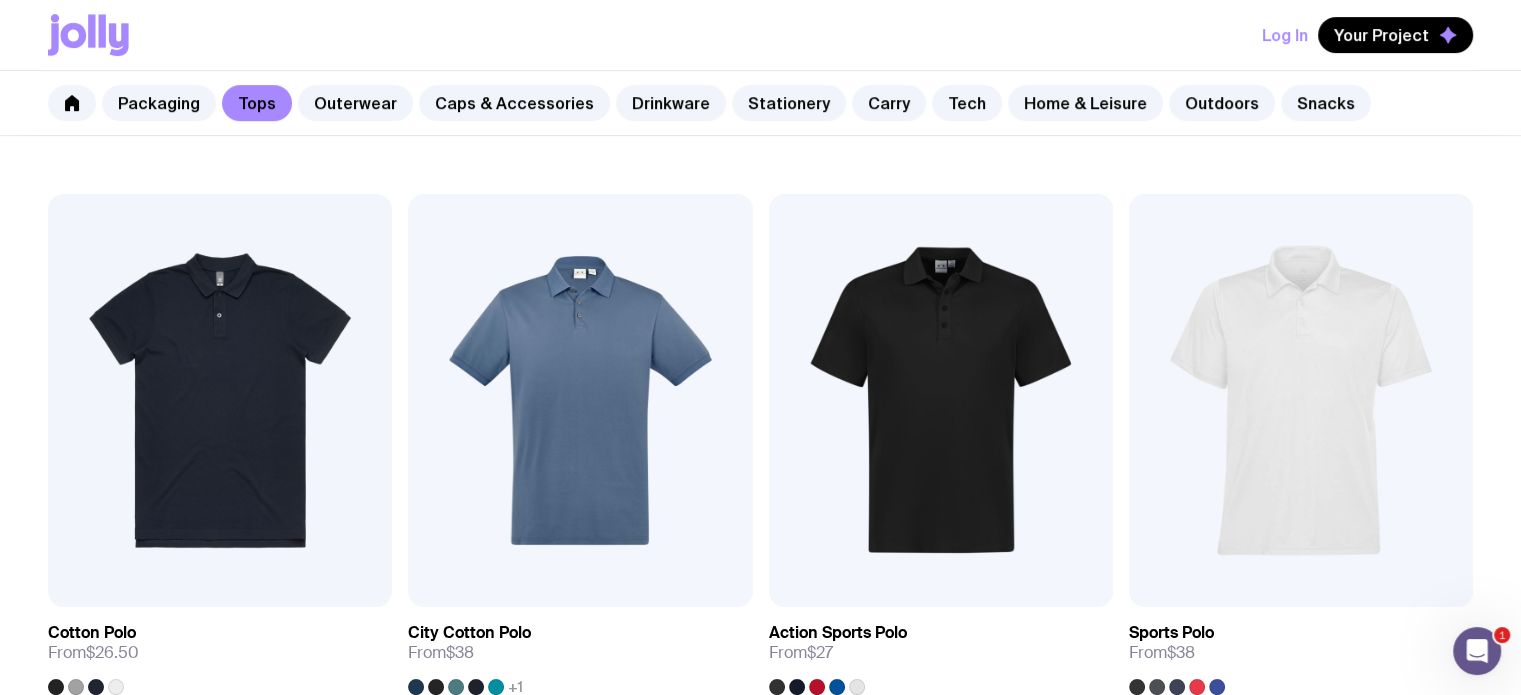 scroll, scrollTop: 1000, scrollLeft: 0, axis: vertical 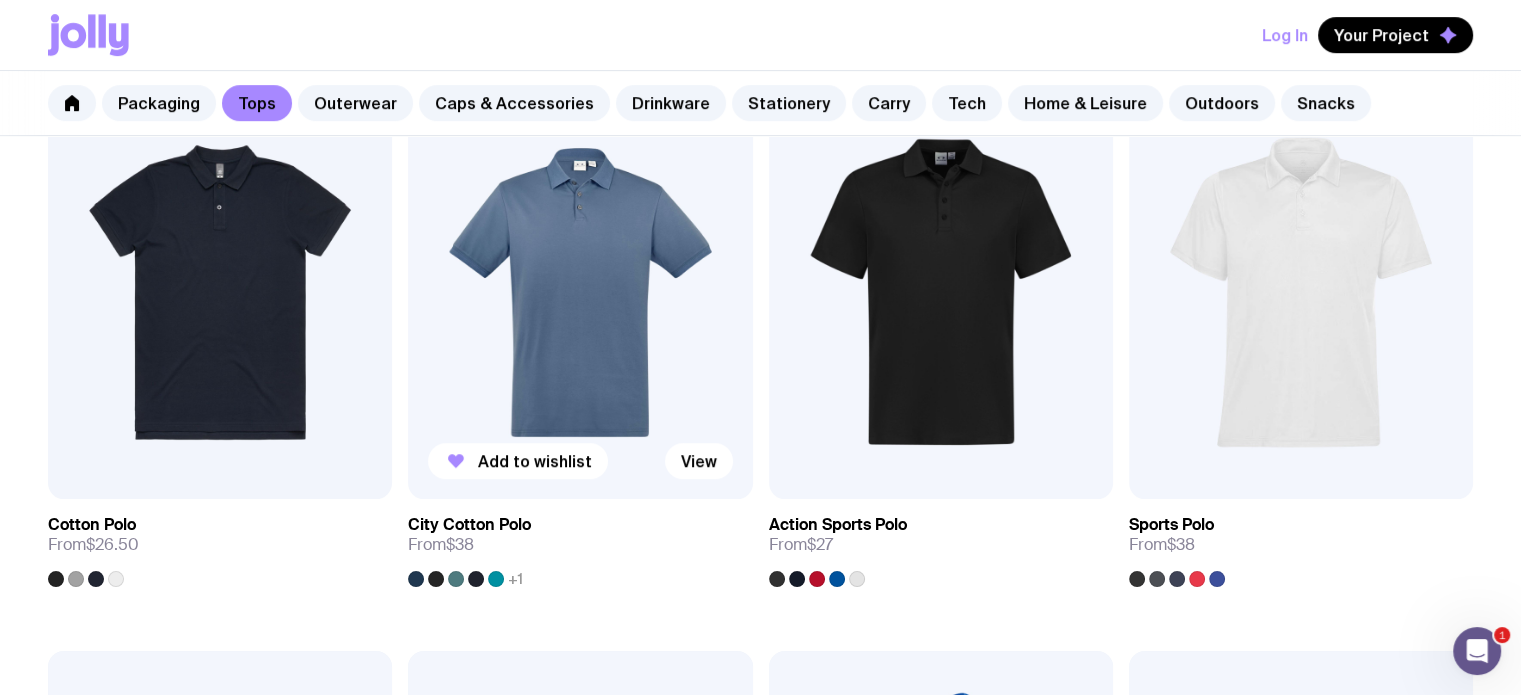 click at bounding box center [580, 292] 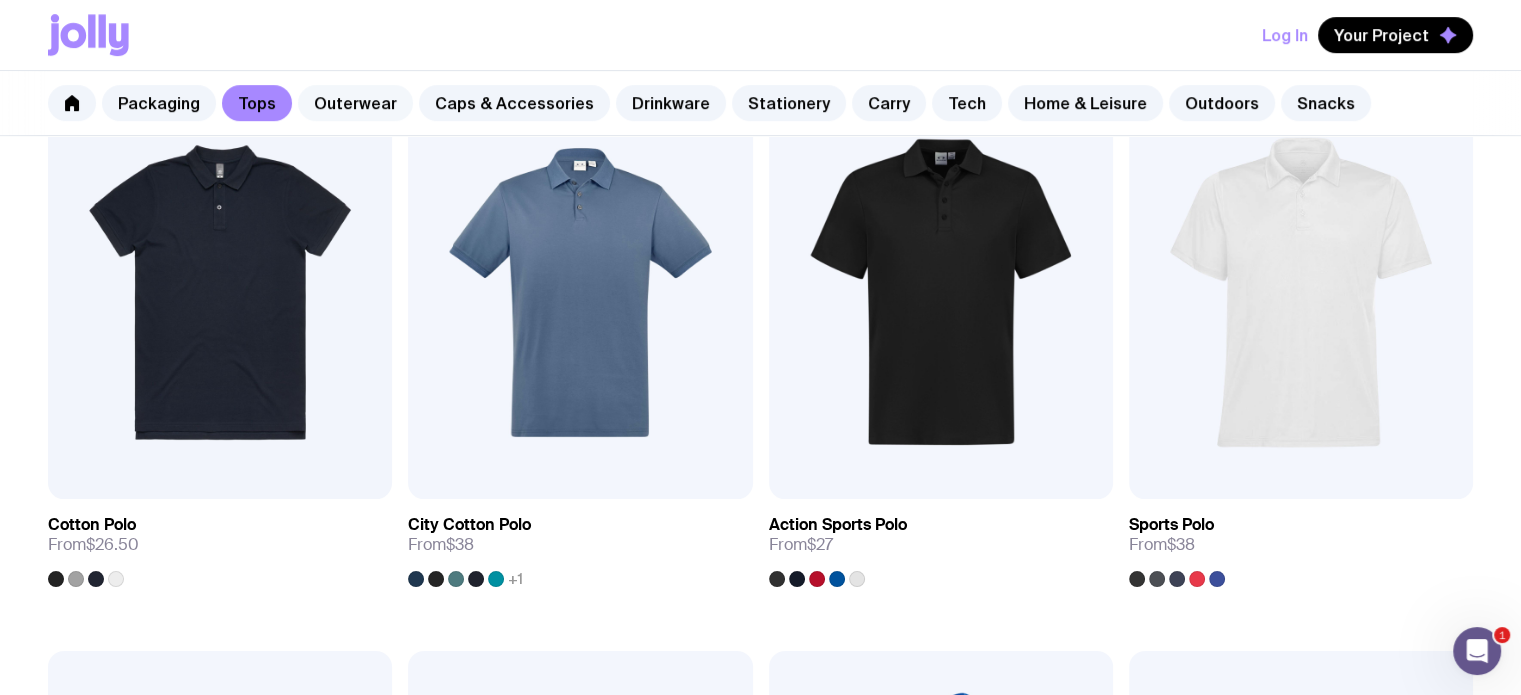 click on "Outerwear" 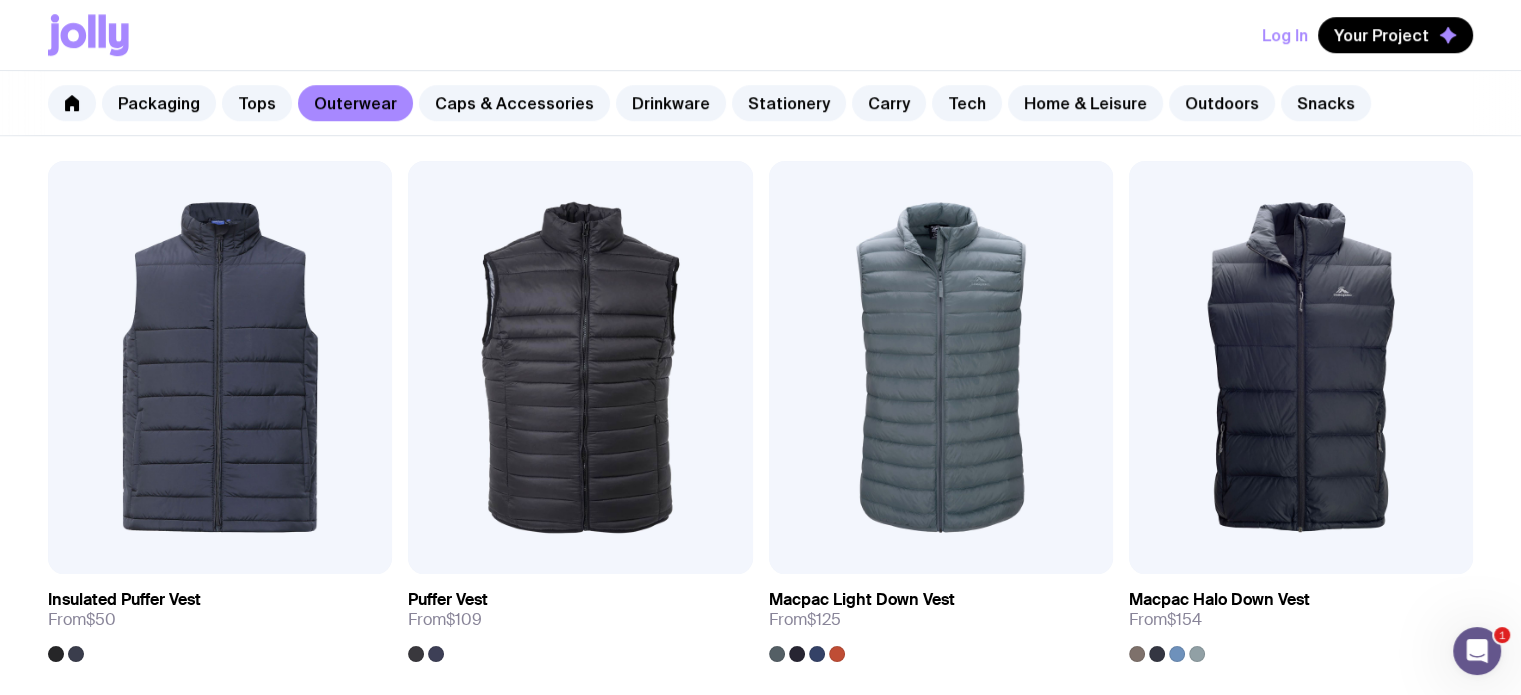 scroll, scrollTop: 1500, scrollLeft: 0, axis: vertical 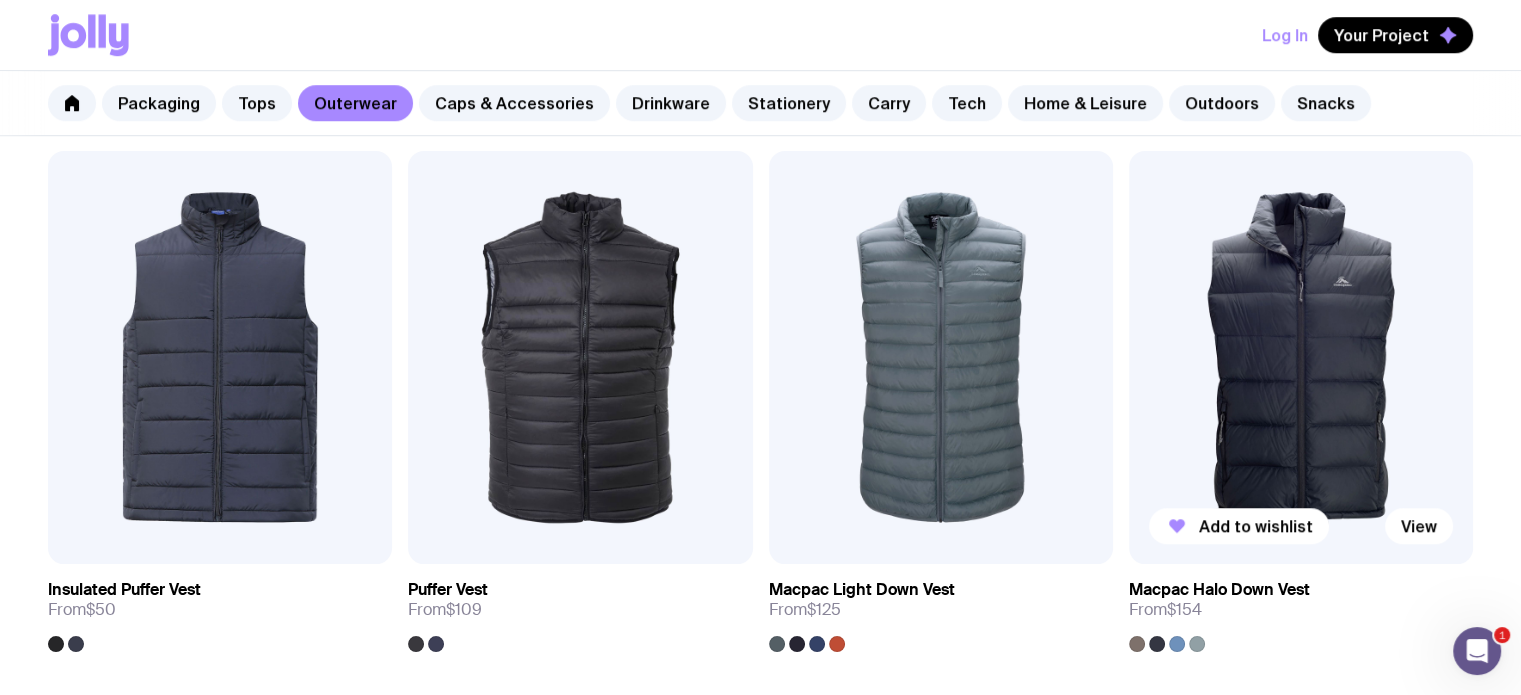 click at bounding box center (1301, 357) 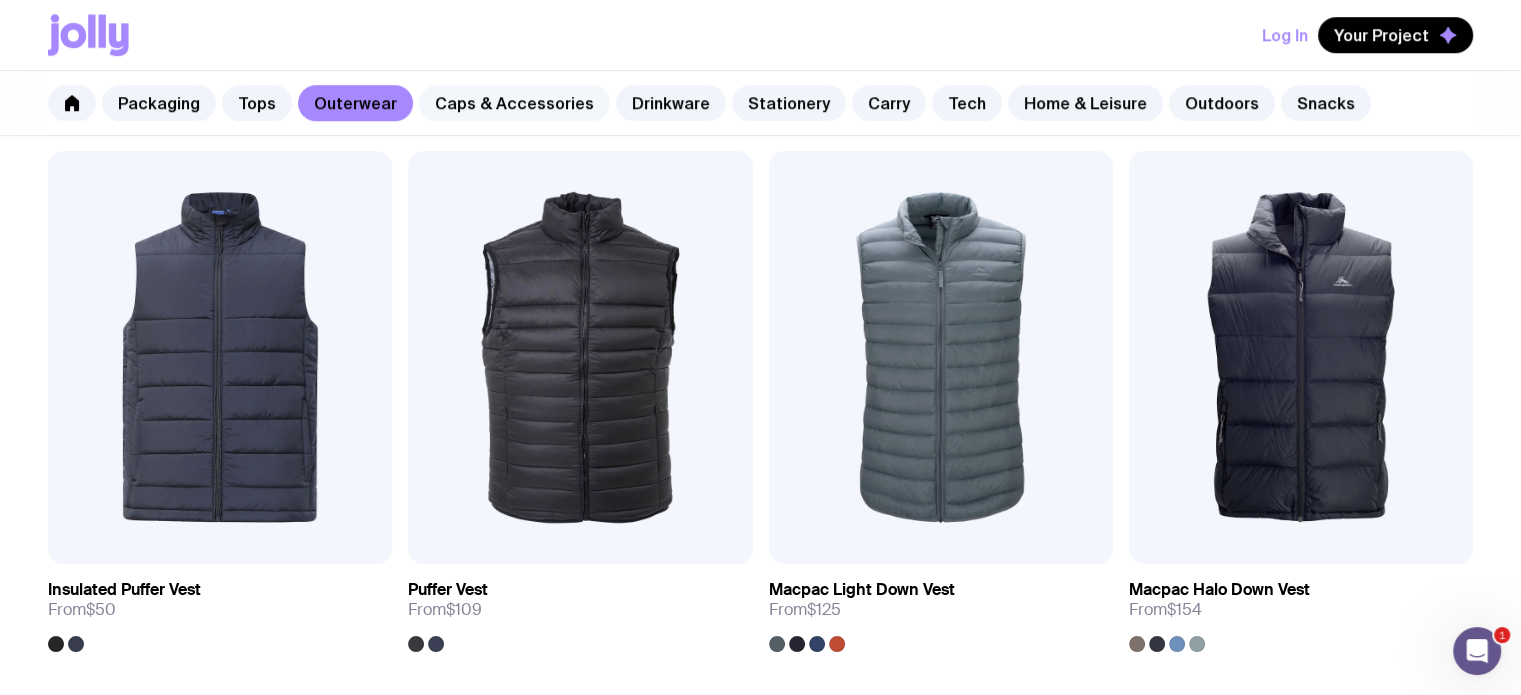 click on "Caps & Accessories" 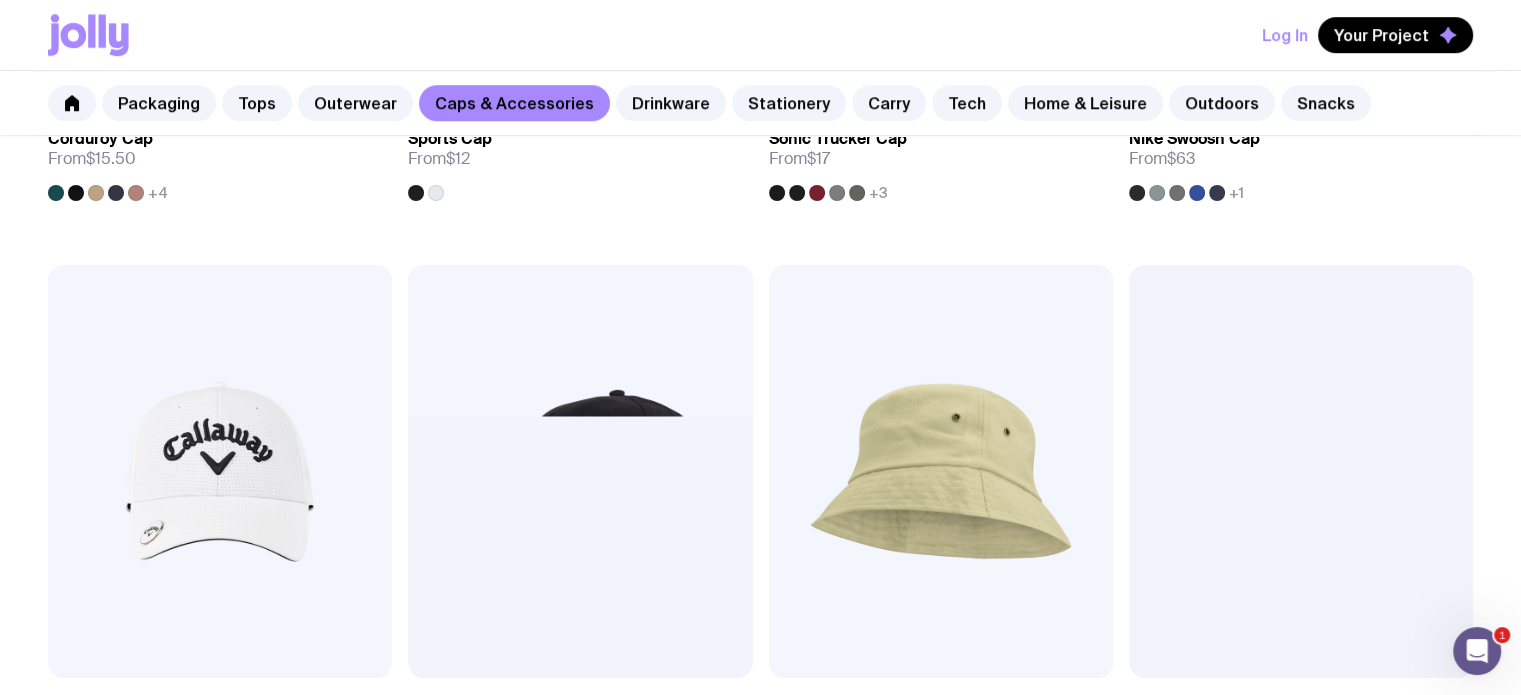 scroll, scrollTop: 1500, scrollLeft: 0, axis: vertical 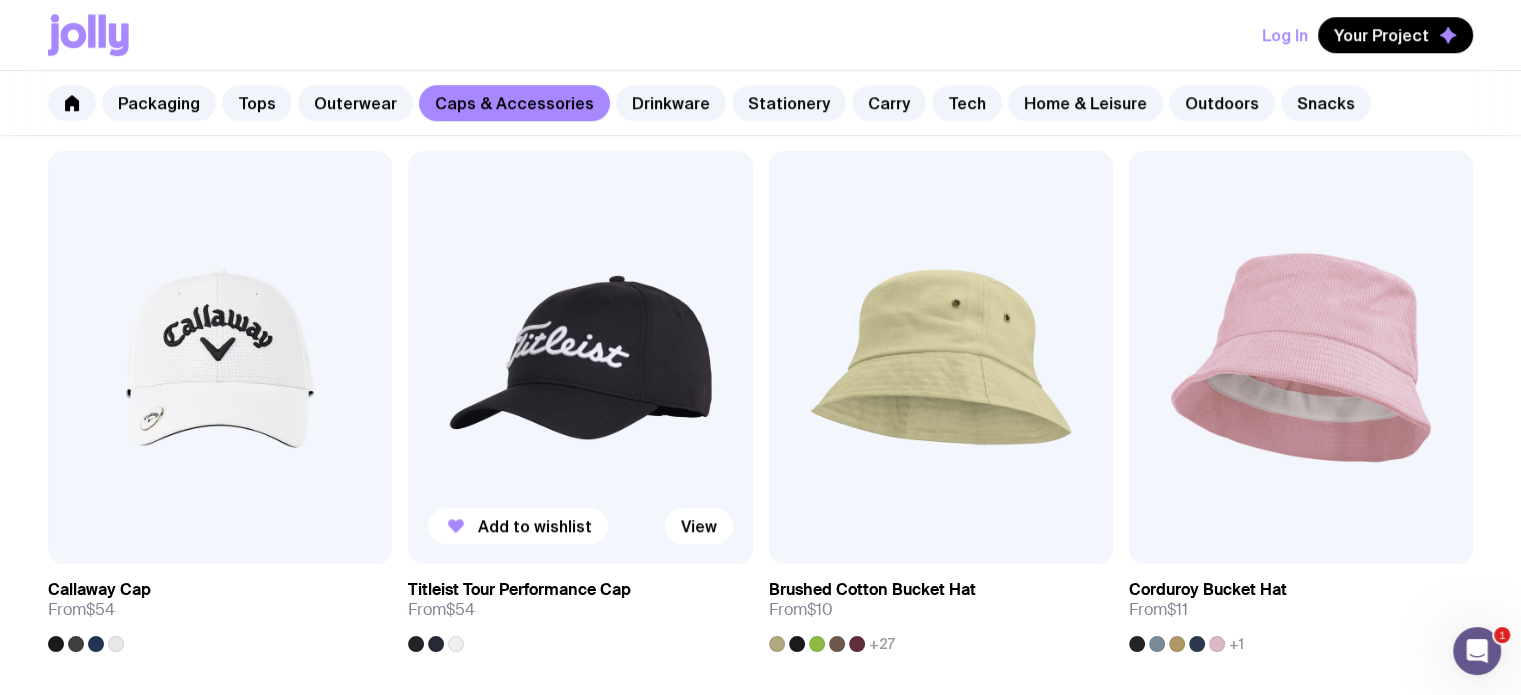 click at bounding box center (580, 357) 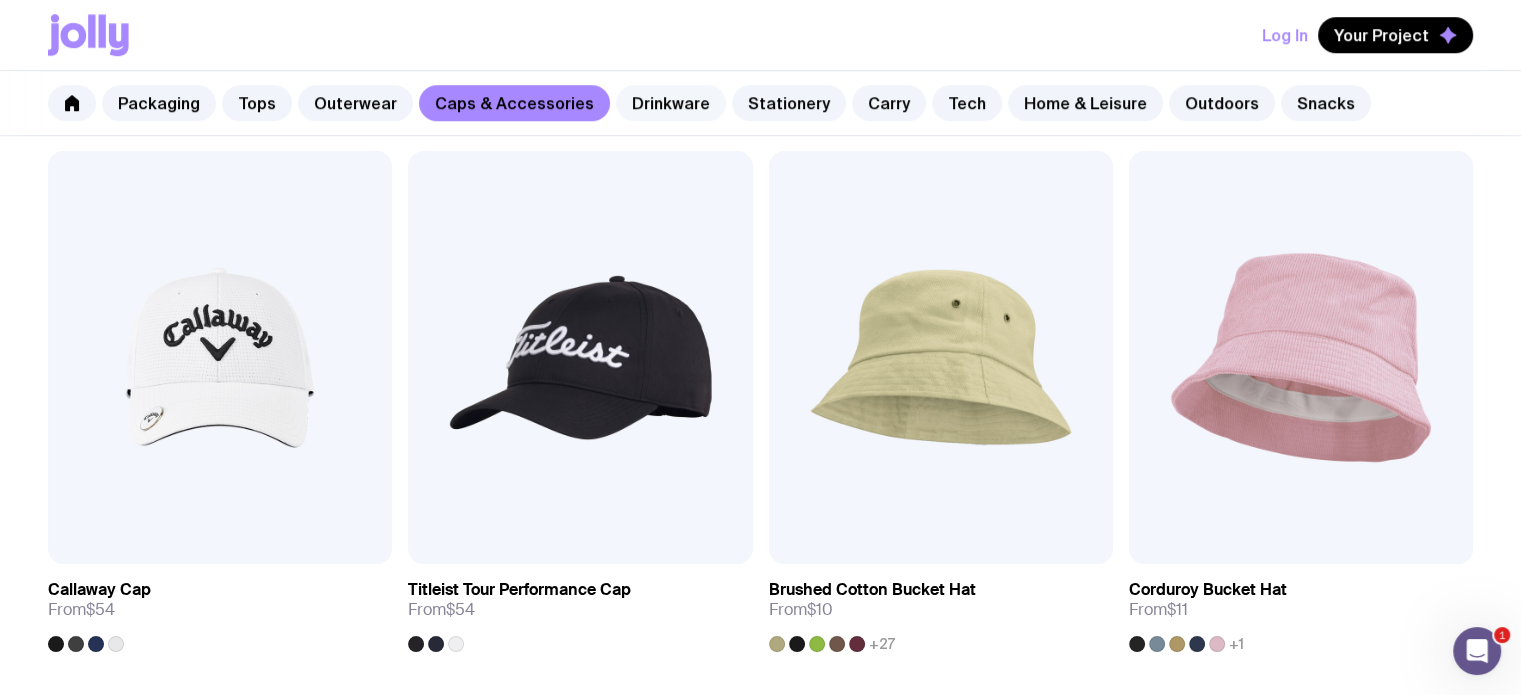 click on "Drinkware" 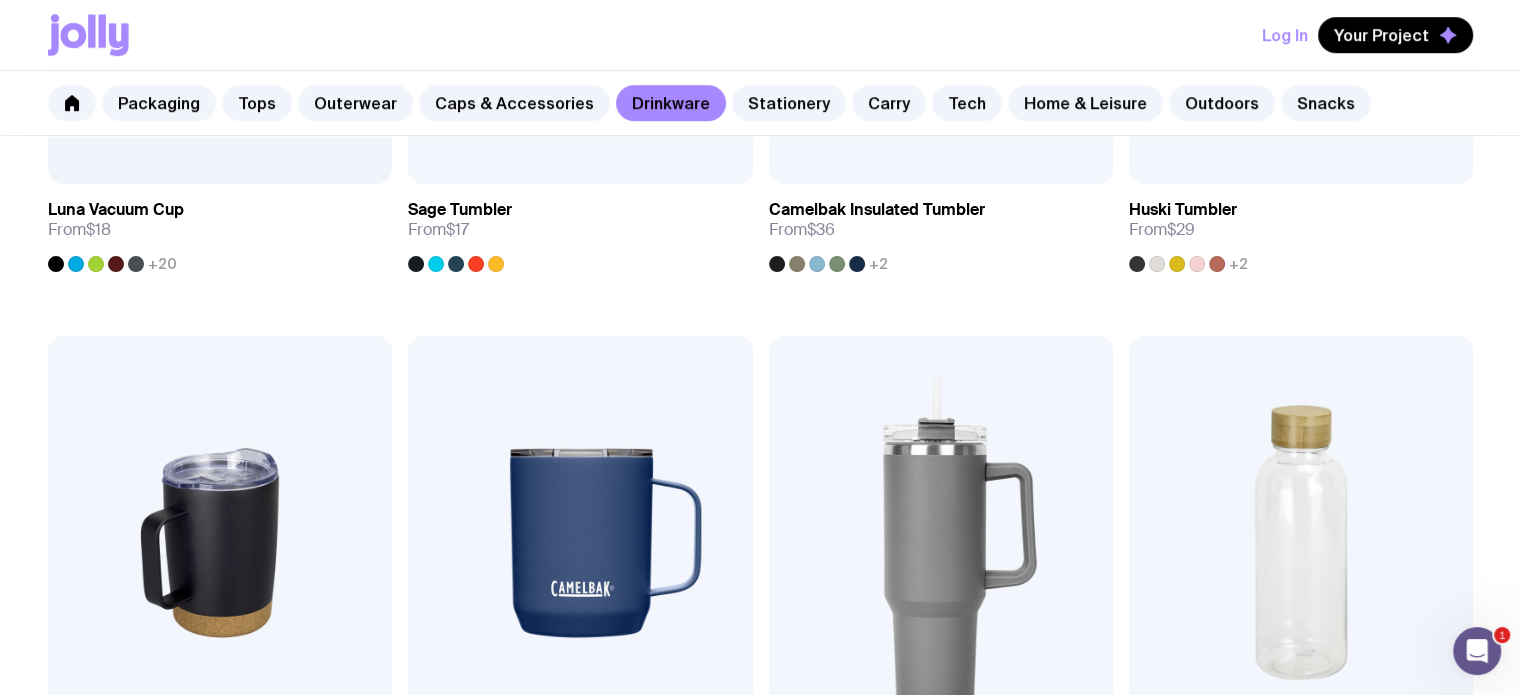 scroll, scrollTop: 1300, scrollLeft: 0, axis: vertical 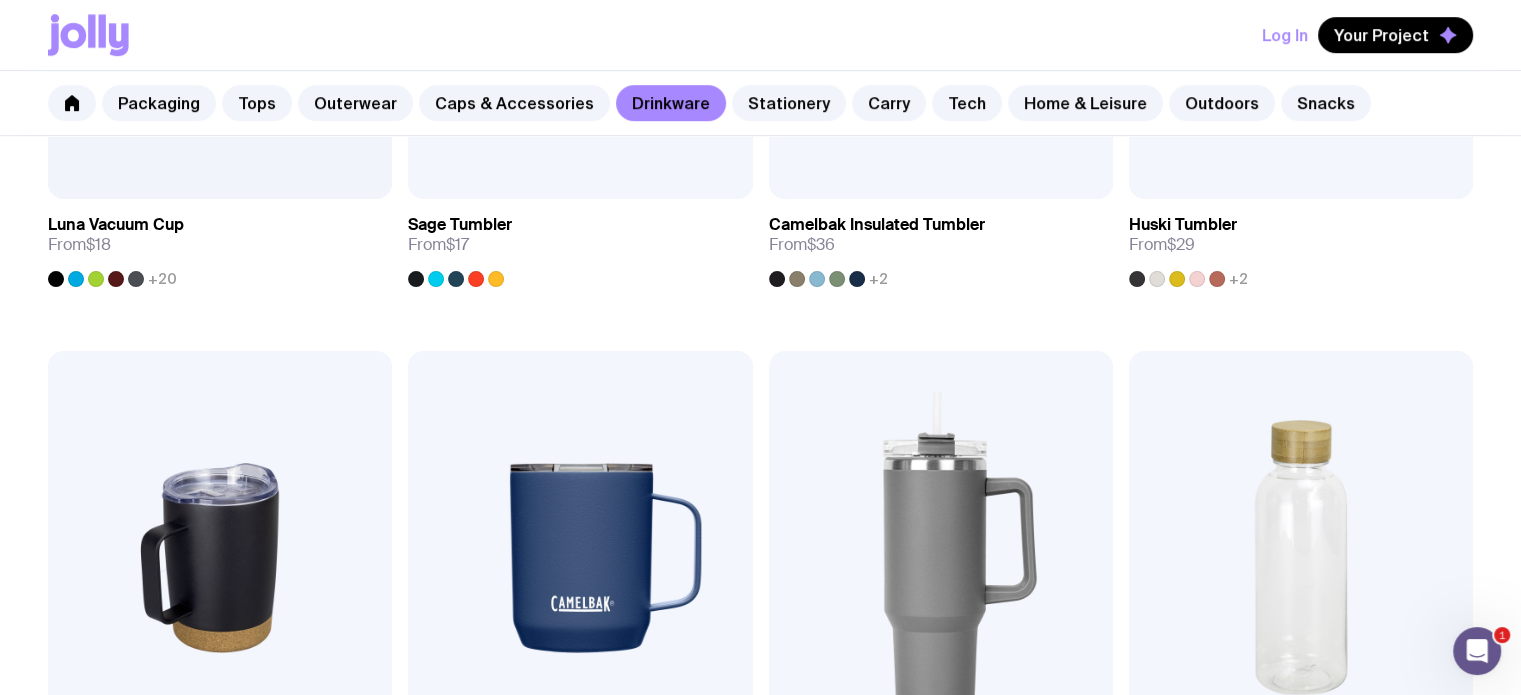 click at bounding box center (941, 557) 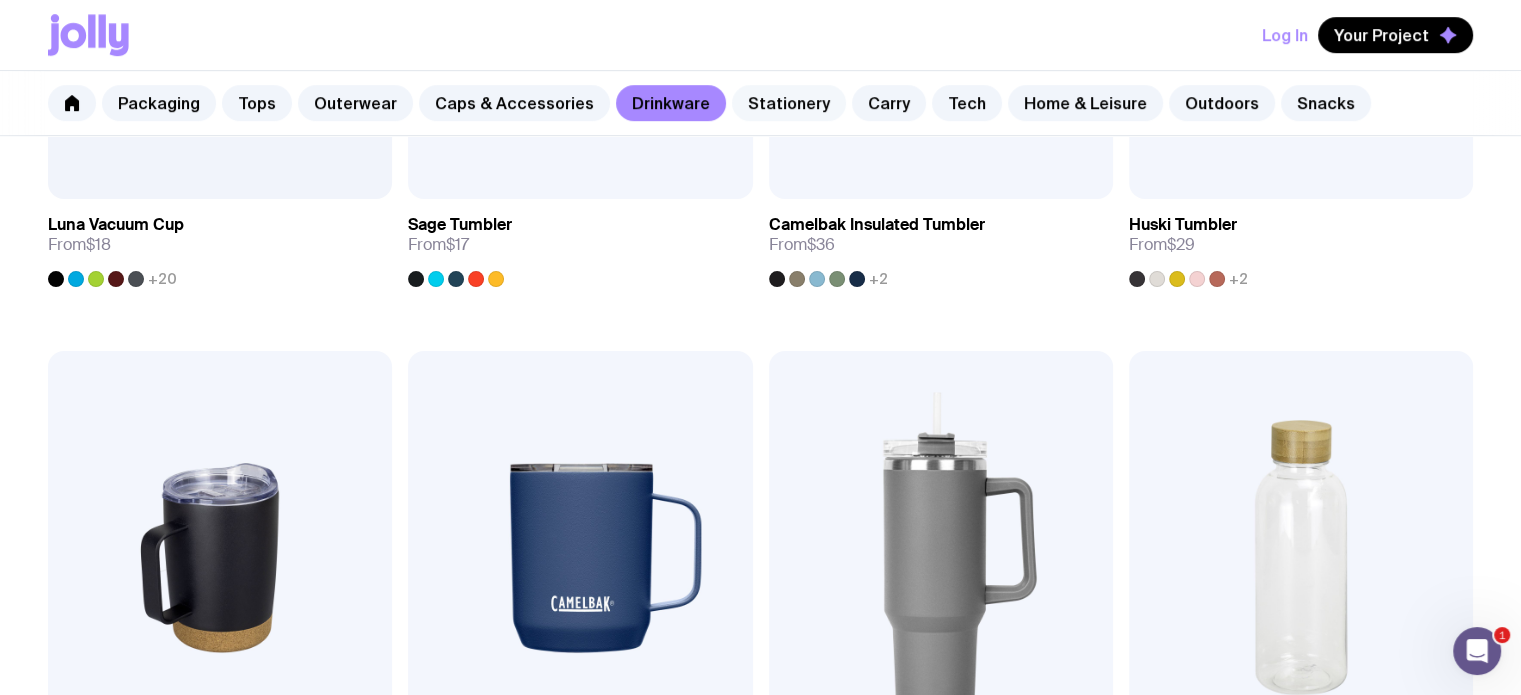 click on "Stationery" 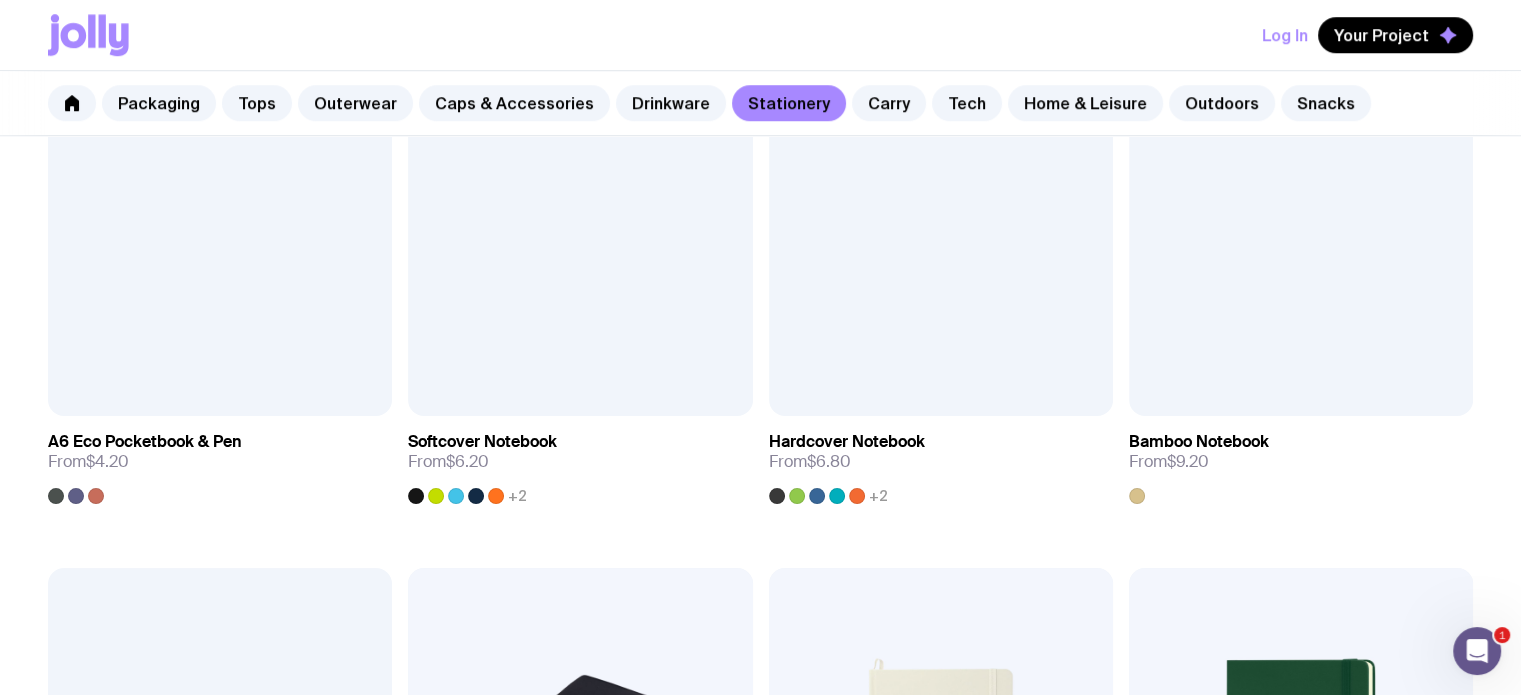 scroll, scrollTop: 1800, scrollLeft: 0, axis: vertical 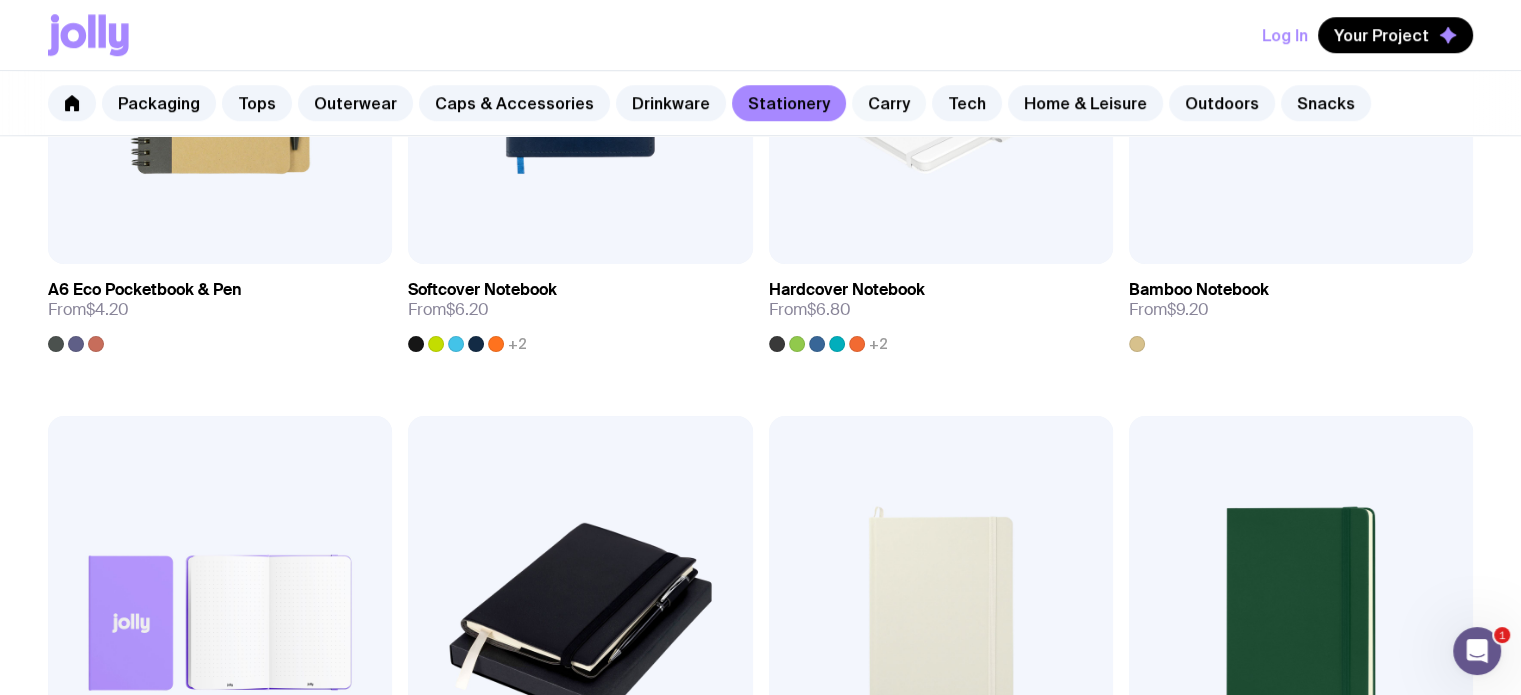 click on "Carry" 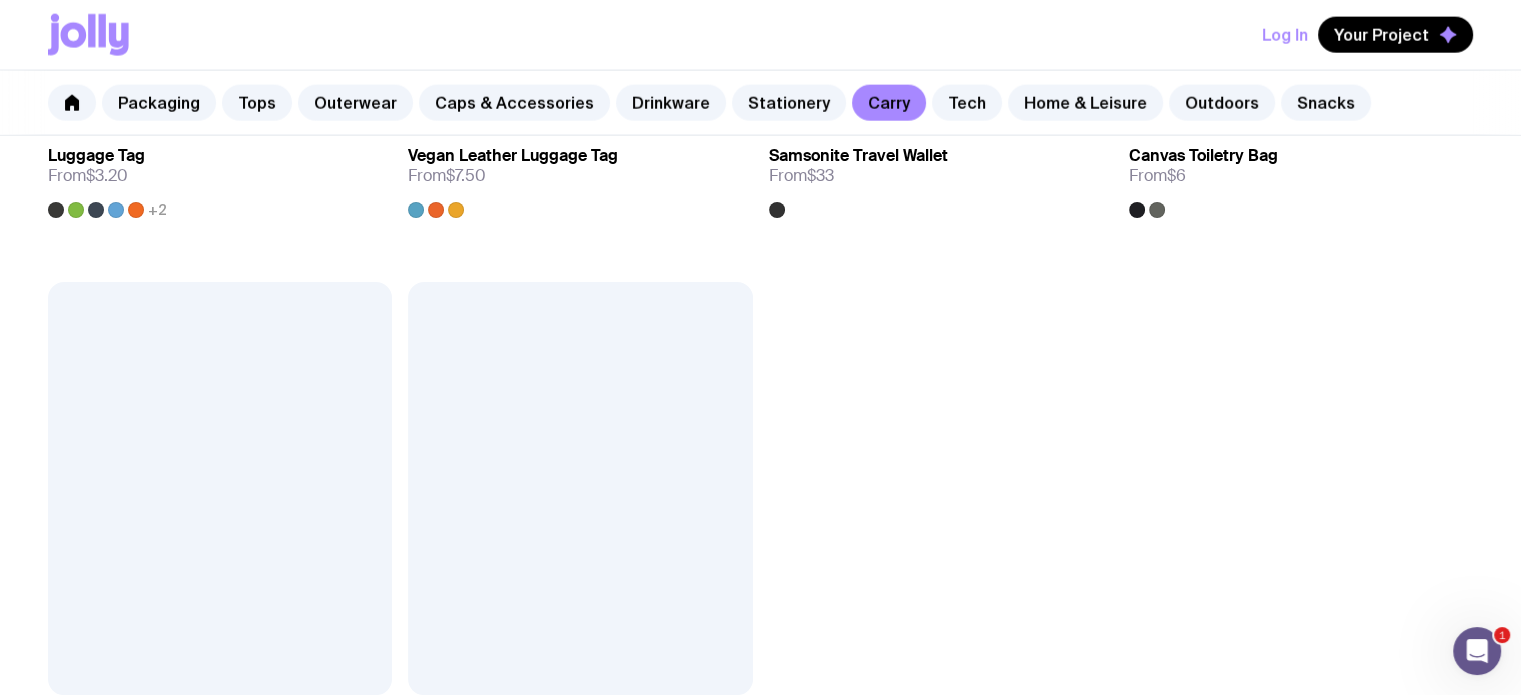 scroll, scrollTop: 5000, scrollLeft: 0, axis: vertical 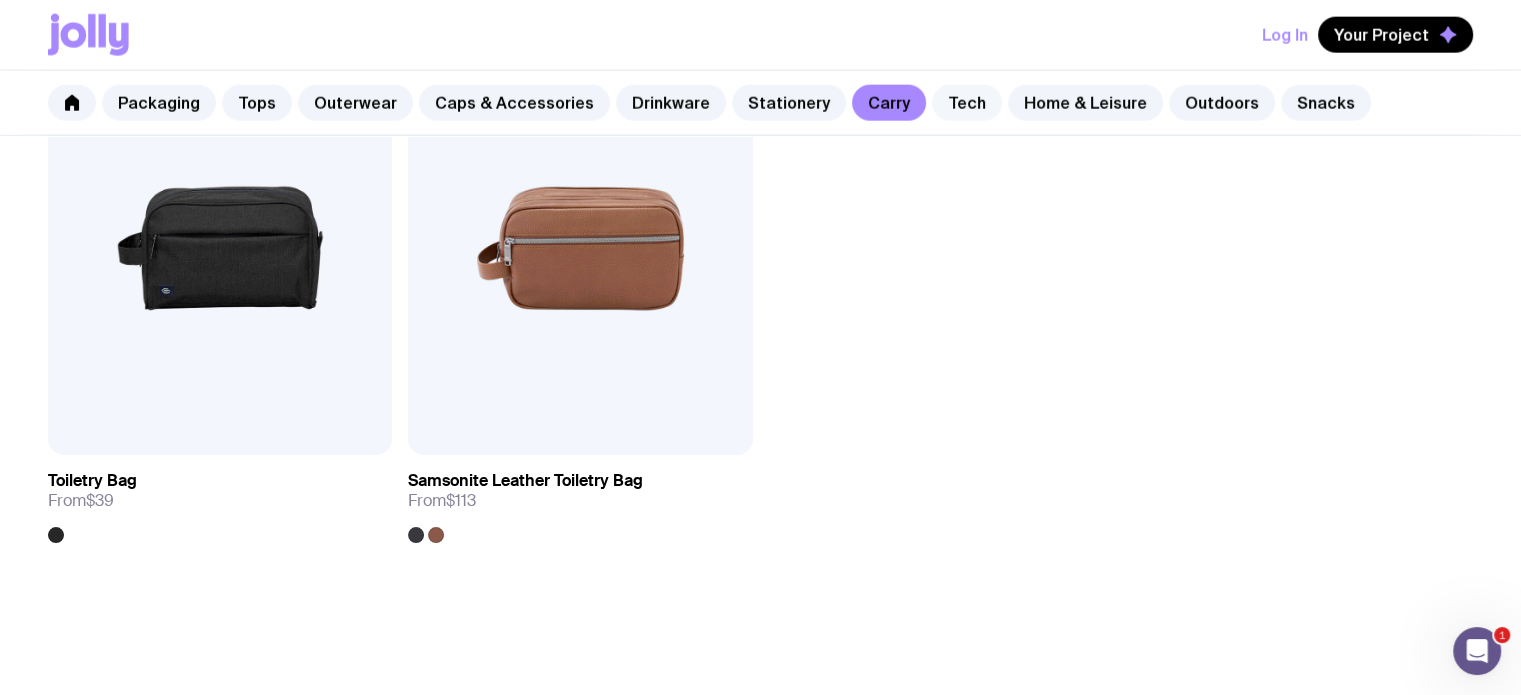 click on "Tech" 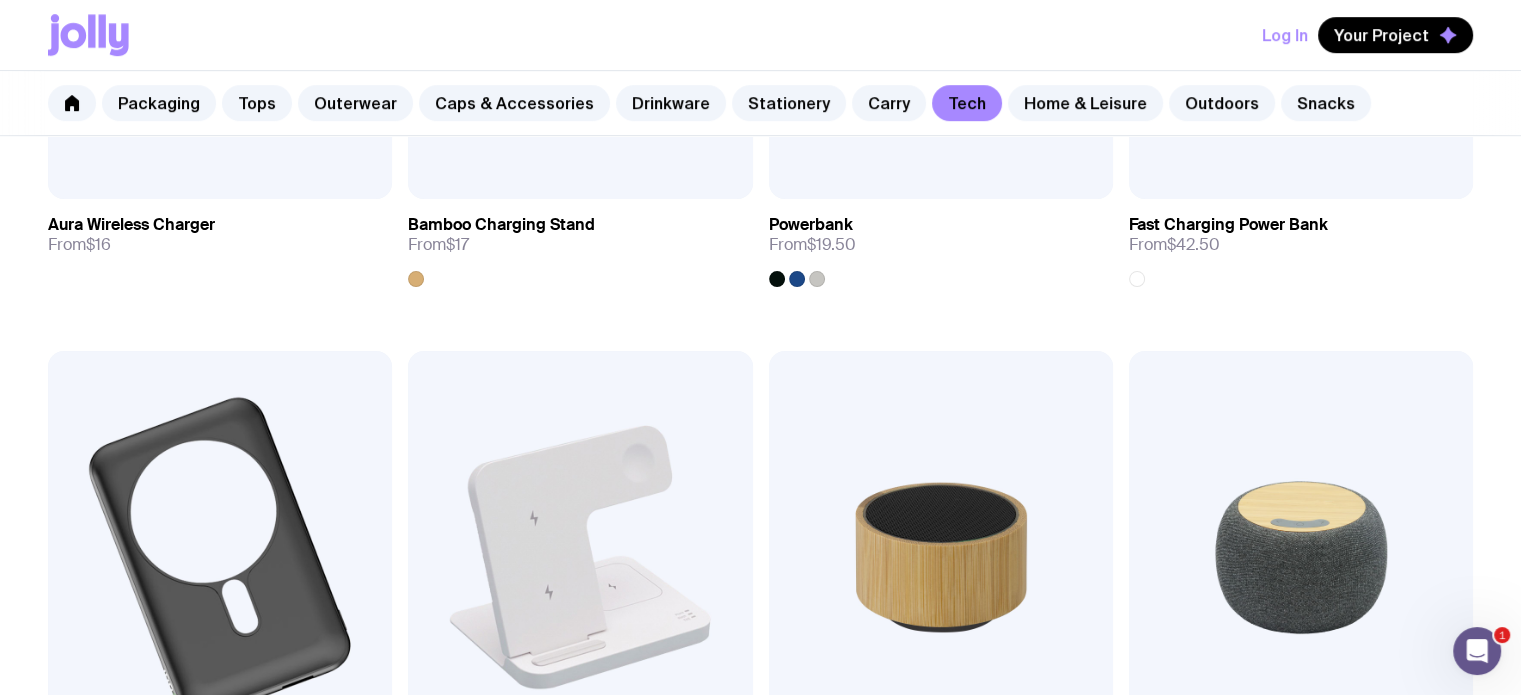 scroll, scrollTop: 900, scrollLeft: 0, axis: vertical 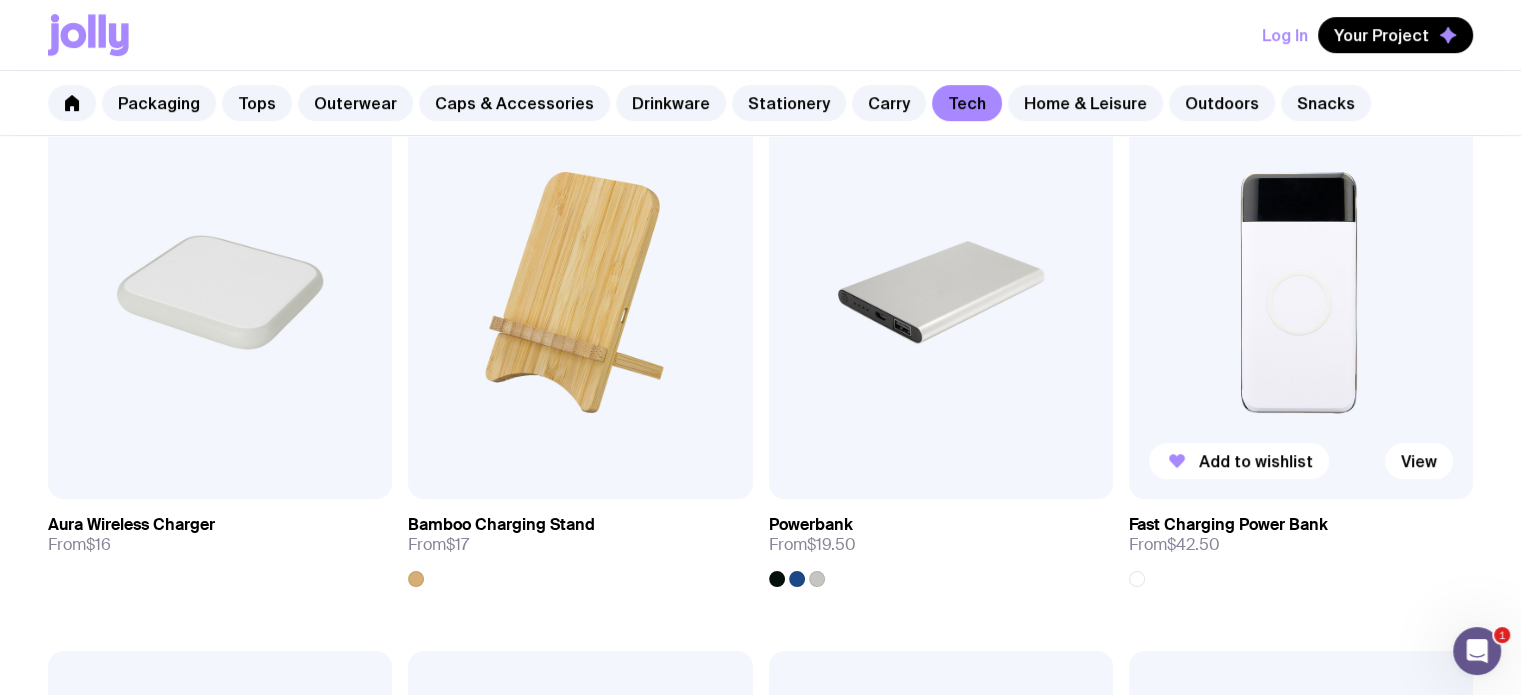 click at bounding box center (1301, 292) 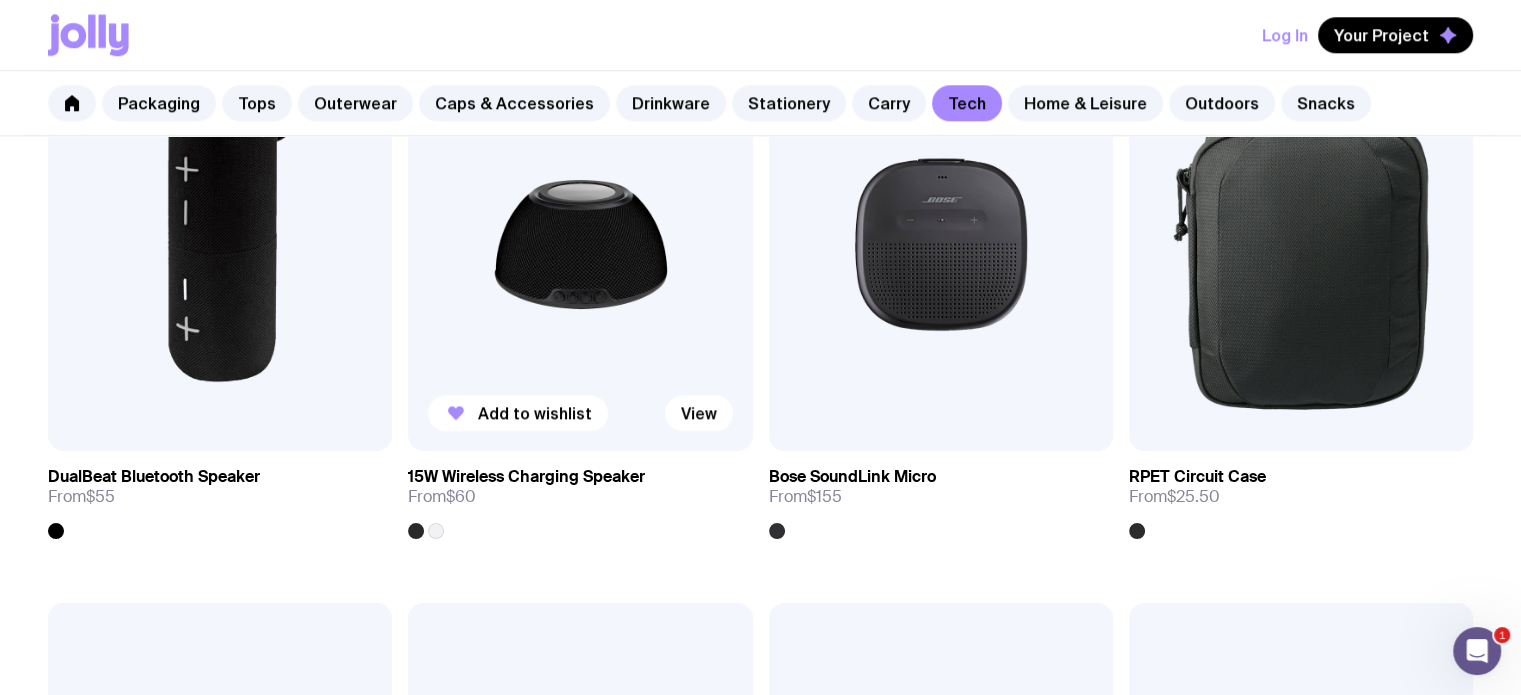 scroll, scrollTop: 2100, scrollLeft: 0, axis: vertical 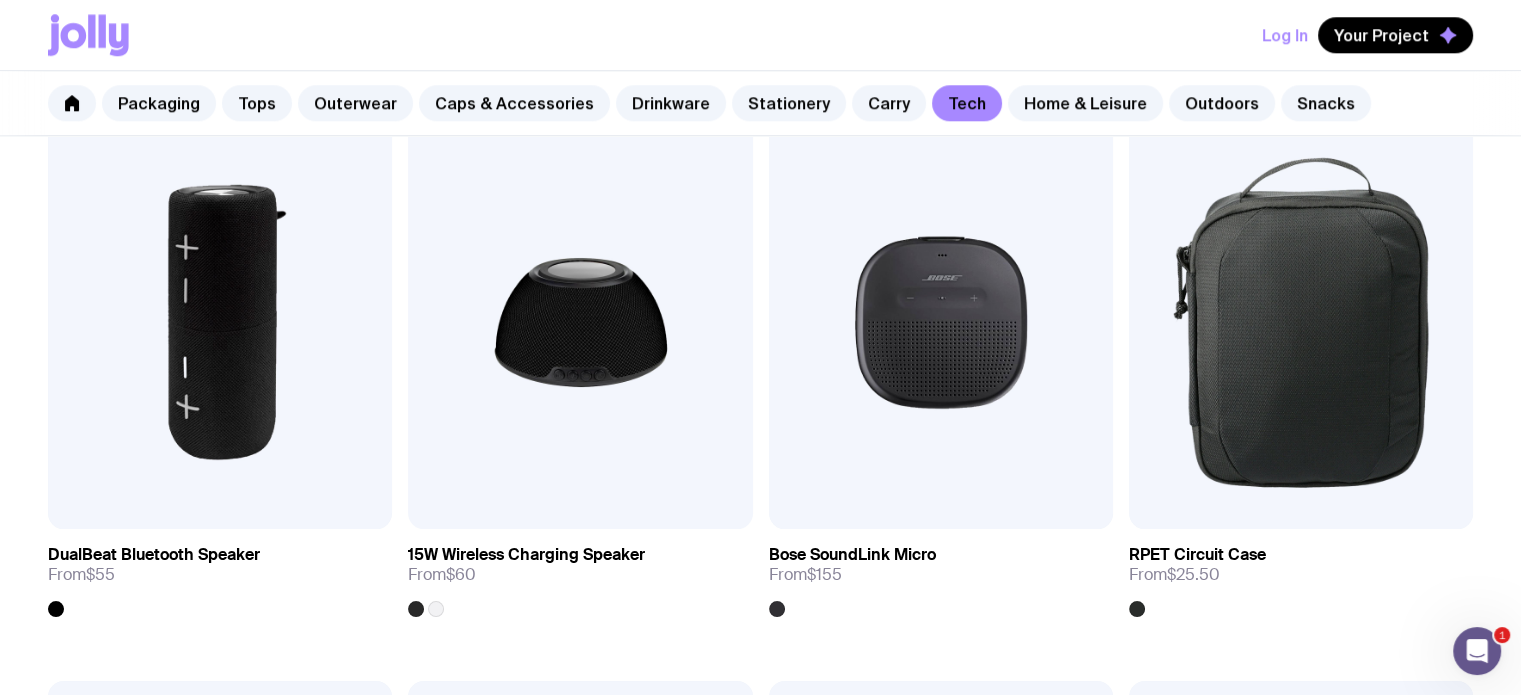 click on "Add to wishlist View Phone Grip From  $1.50 Add to wishlist View LED Charging Cables From  $10.50 Add to wishlist View Eco Bamboo LED Charging Cable From  $16 Add to wishlist View EcoCharge Bamboo Pad From  $13.50 Add to wishlist View Aura Wireless Charger From  $16 Add to wishlist View Bamboo Charging Stand From  $17 Add to wishlist View Powerbank From  $19.50 Add to wishlist View Fast Charging Power Bank From  $42.50 Add to wishlist View Magnetic Power Bank From  $45.50 Add to wishlist View 3 in 1 Wireless Charger From  $31 Add to wishlist View NatureBass Speaker From  $16 Add to wishlist View BambooBeat Speaker From  $27.50 Add to wishlist View DualBeat Bluetooth Speaker From  $55 Add to wishlist View 15W Wireless Charging Speaker From  $60 Add to wishlist View Bose SoundLink Micro From  $155 Add to wishlist View RPET Circuit Case From  $25.50 Add to wishlist View Thule Tech Case From  $45.50 Add to wishlist View Orbit Key Desk Pouch From  $38 Add to wishlist View 2-in-1 Tech Pouch From  $75 View From  $20" 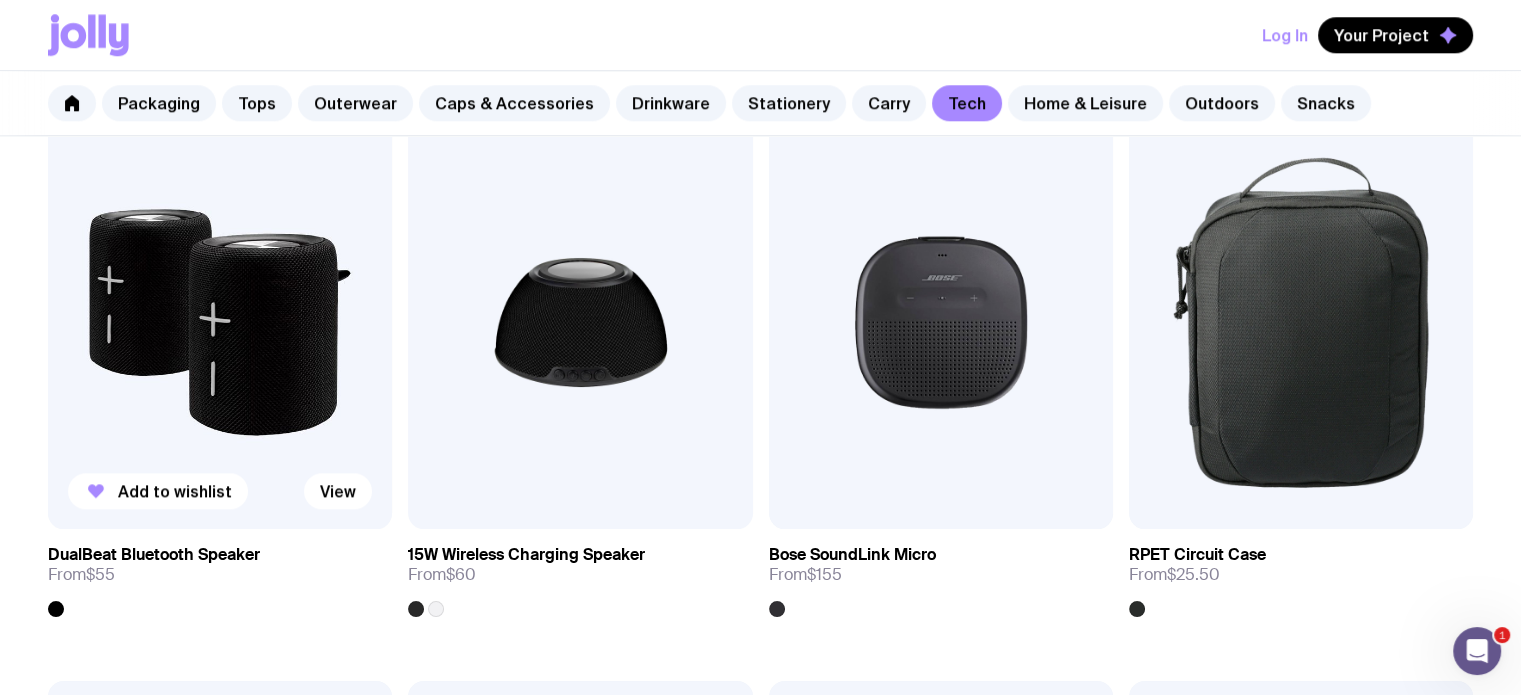 click at bounding box center (220, 322) 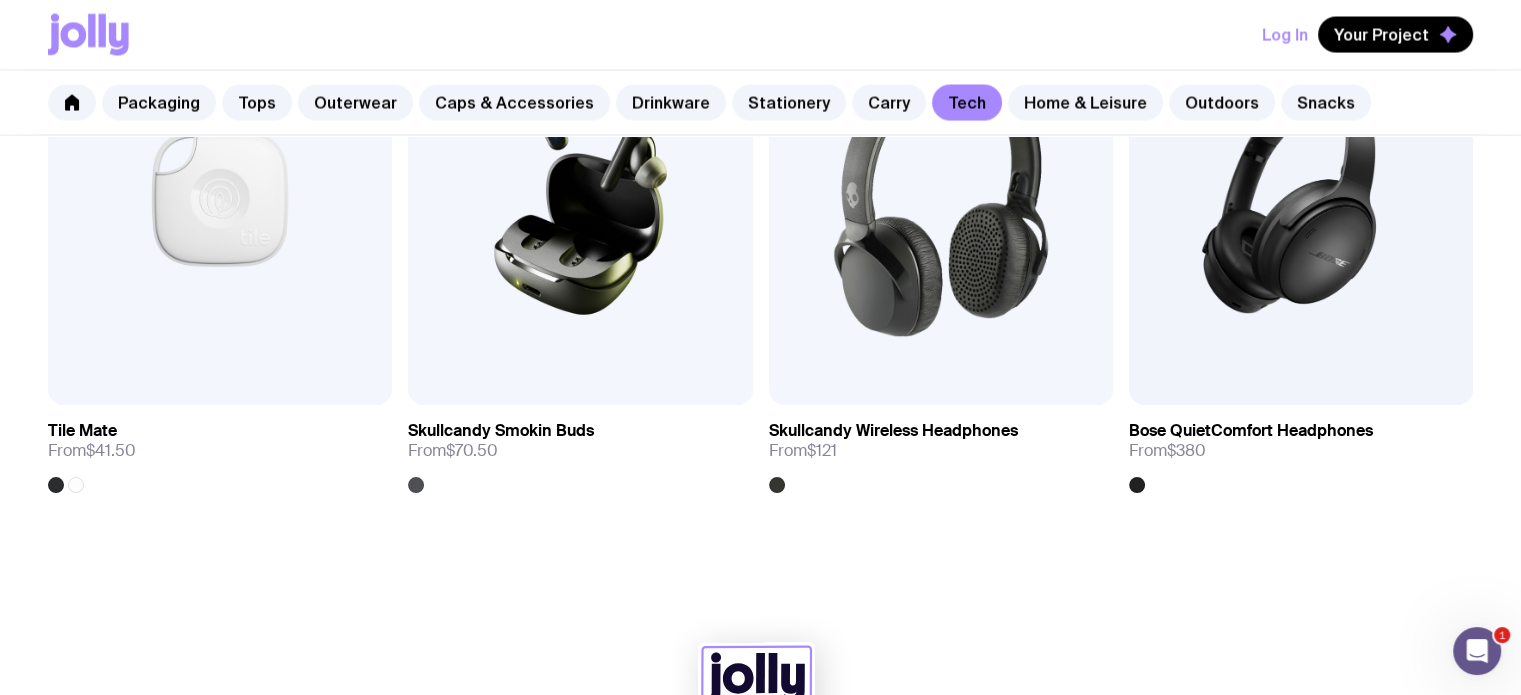 scroll, scrollTop: 3756, scrollLeft: 0, axis: vertical 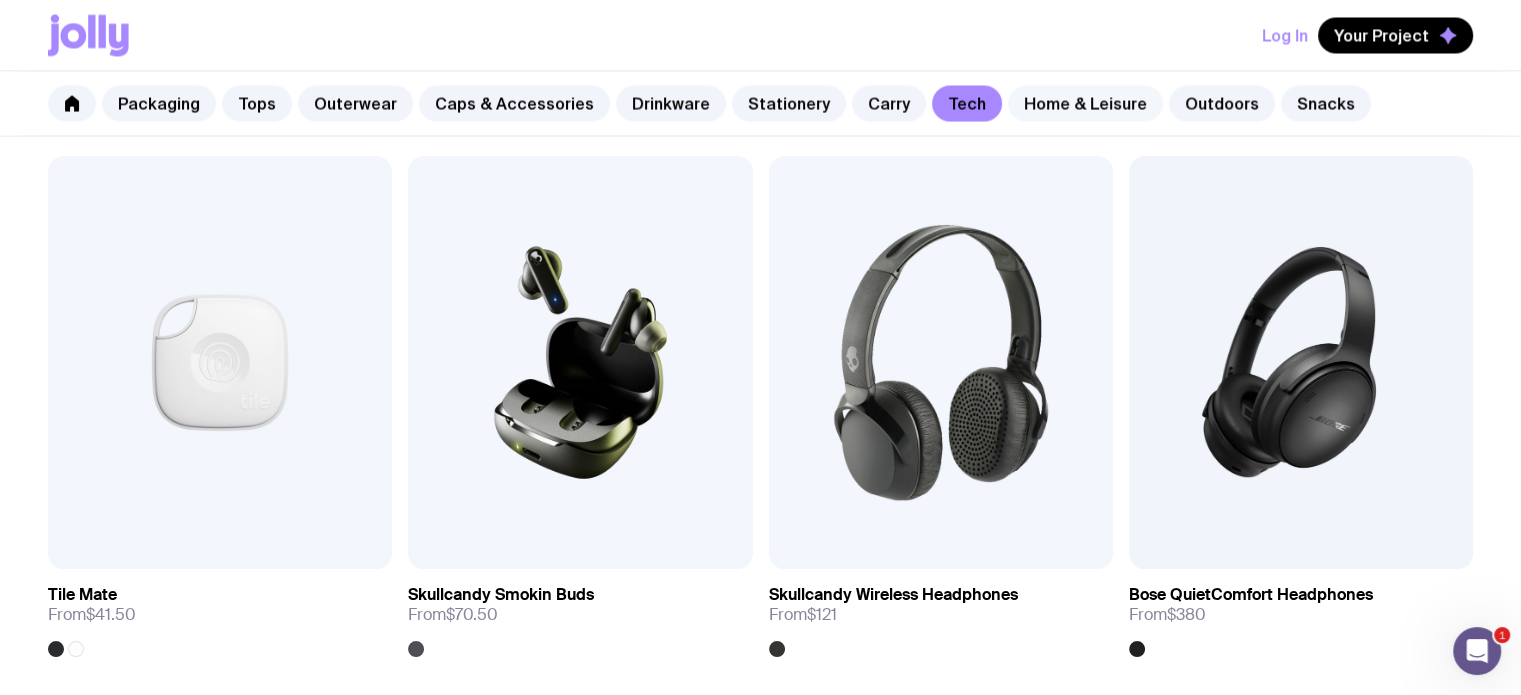 click on "Home & Leisure" 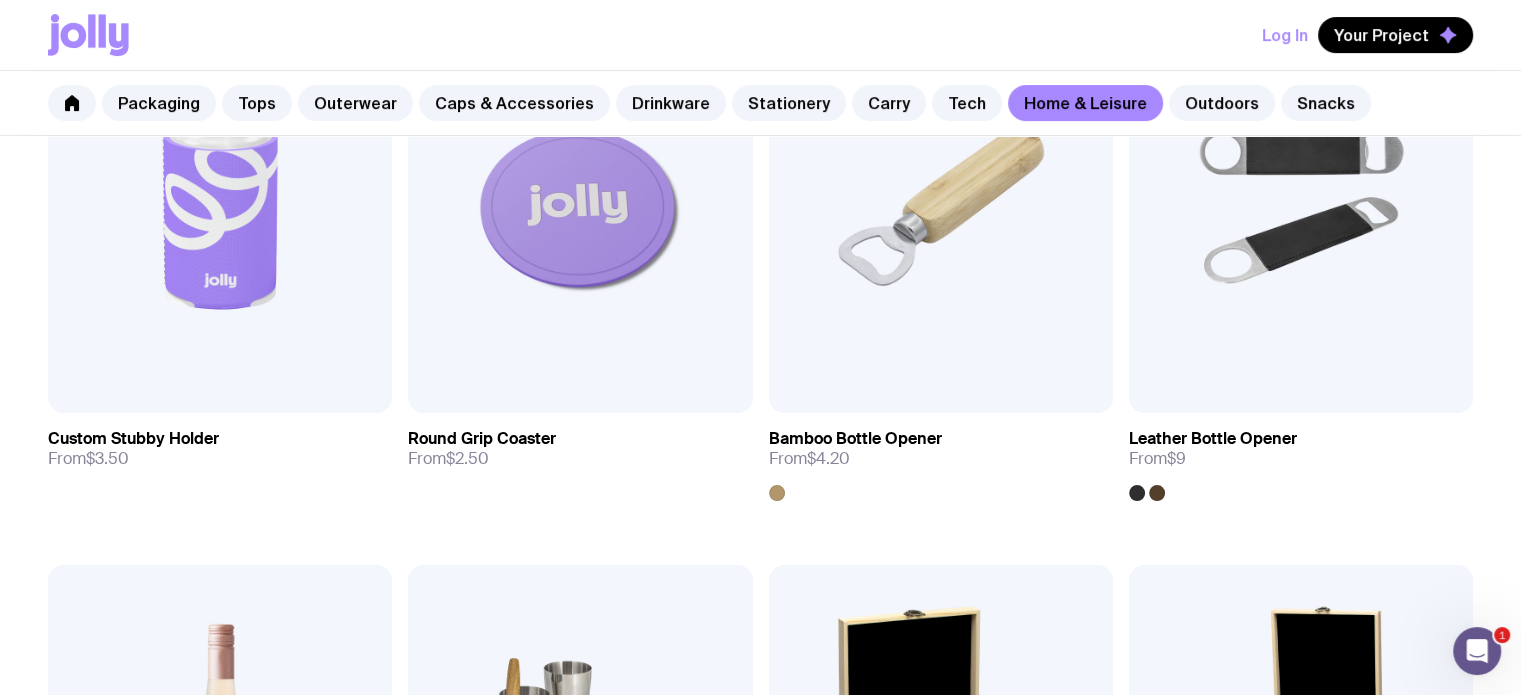 scroll, scrollTop: 0, scrollLeft: 0, axis: both 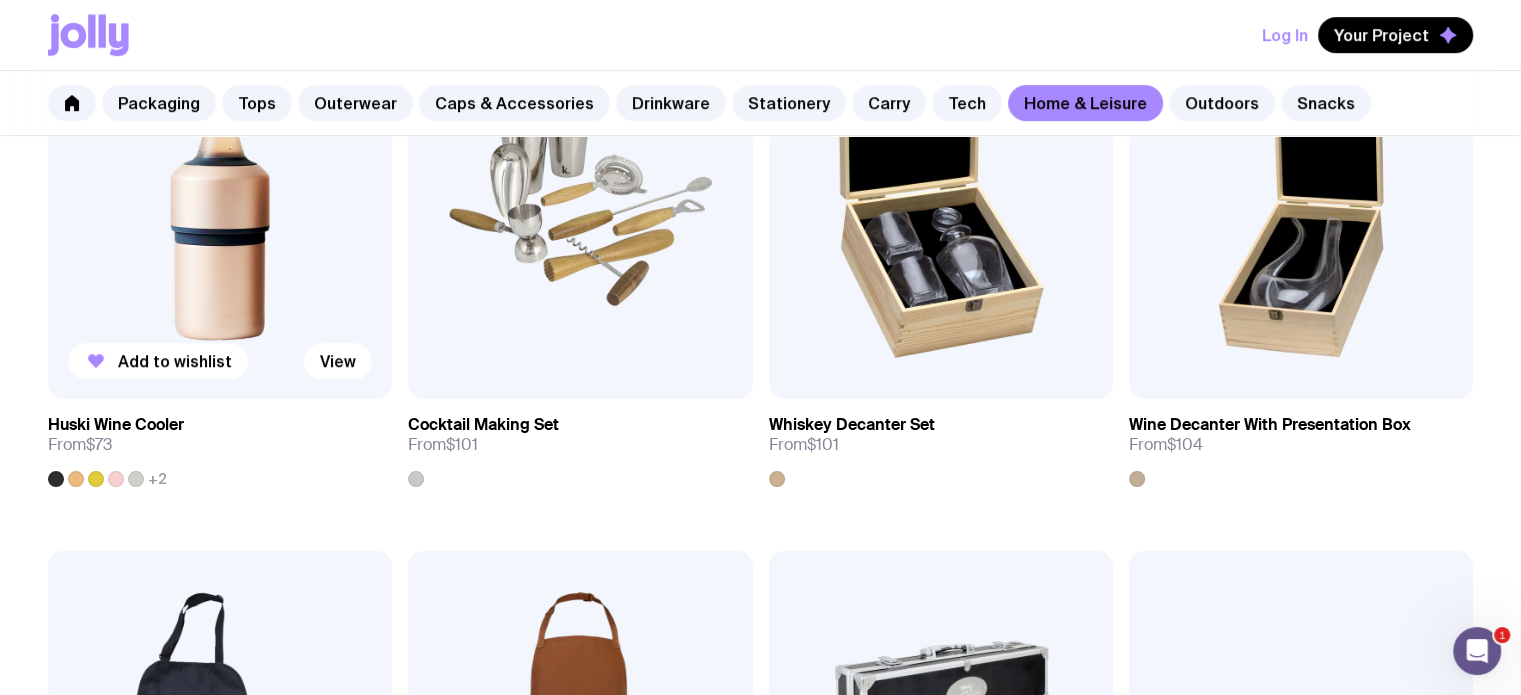 click at bounding box center (220, 192) 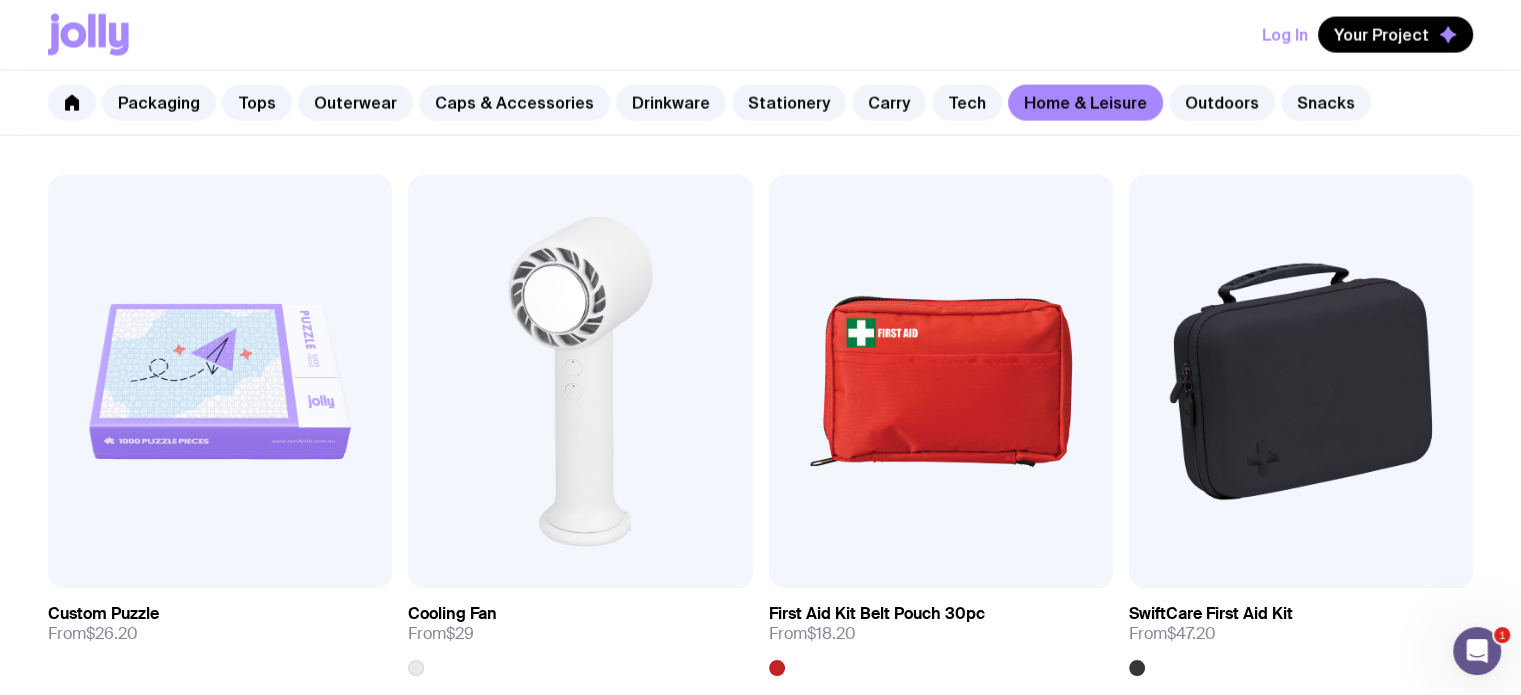 scroll, scrollTop: 4300, scrollLeft: 0, axis: vertical 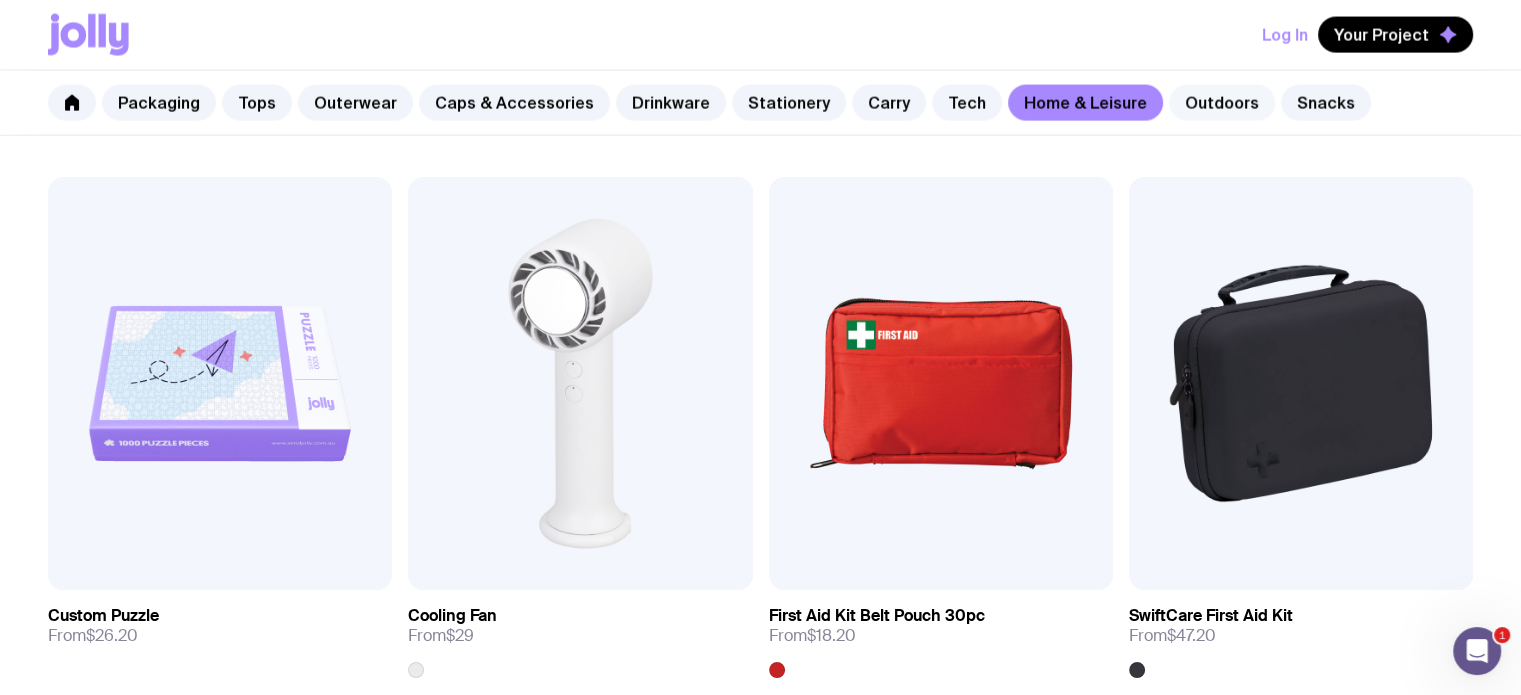 click on "Outdoors" 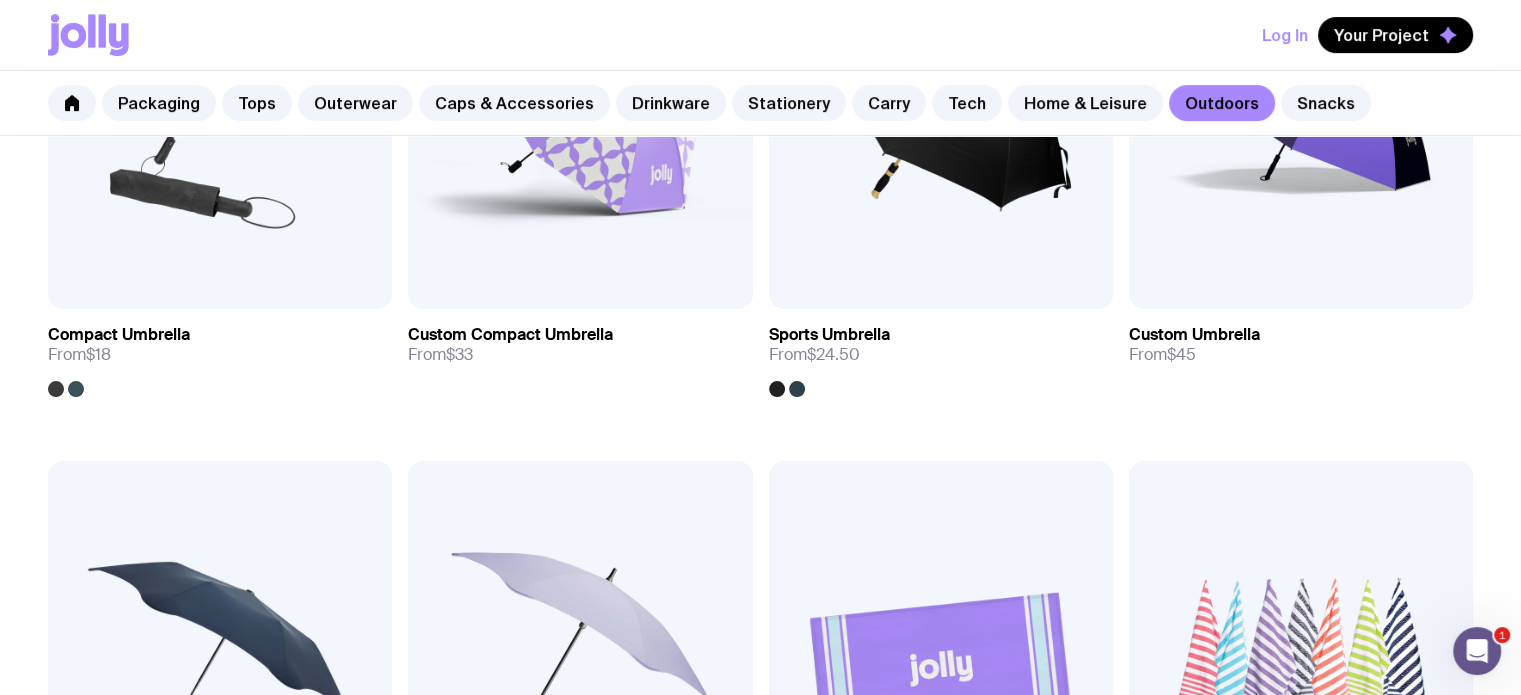 scroll, scrollTop: 500, scrollLeft: 0, axis: vertical 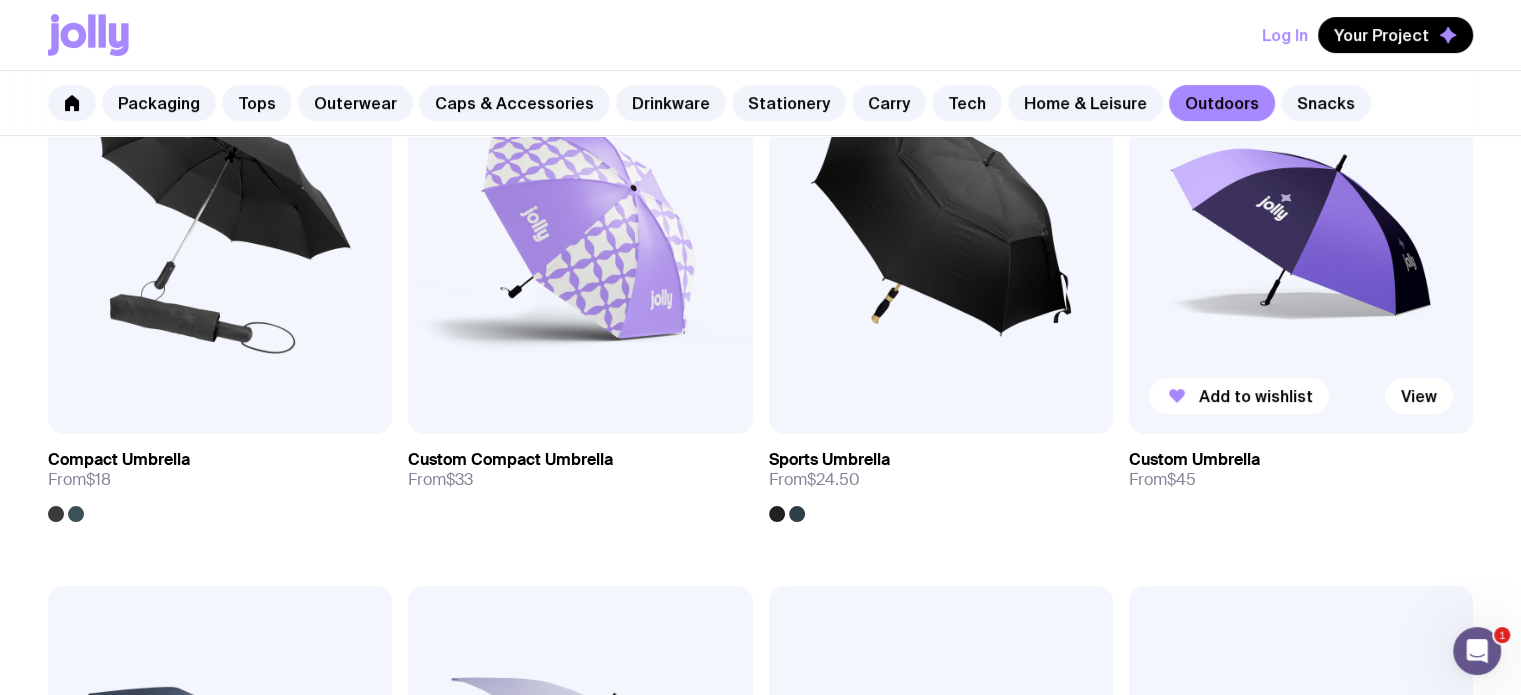 click at bounding box center [1301, 227] 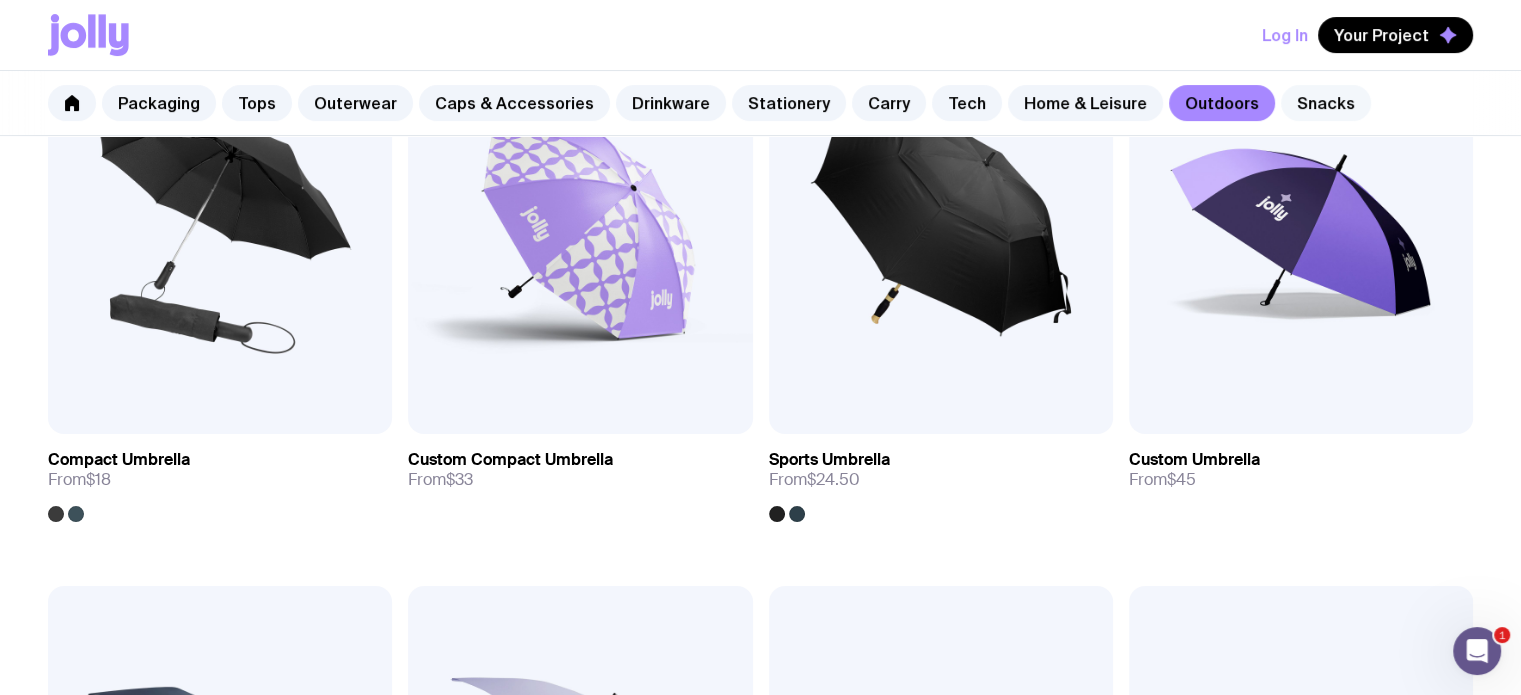 click on "Snacks" 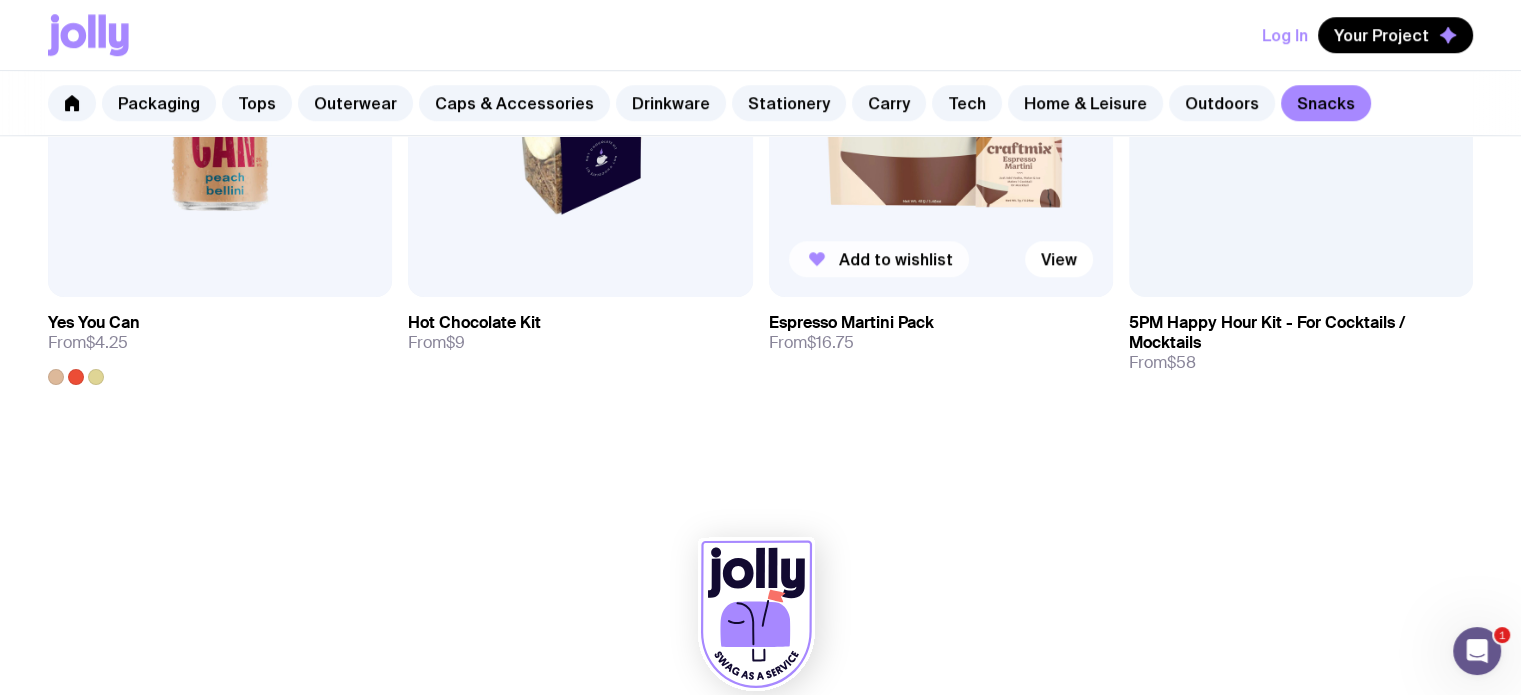 scroll, scrollTop: 1800, scrollLeft: 0, axis: vertical 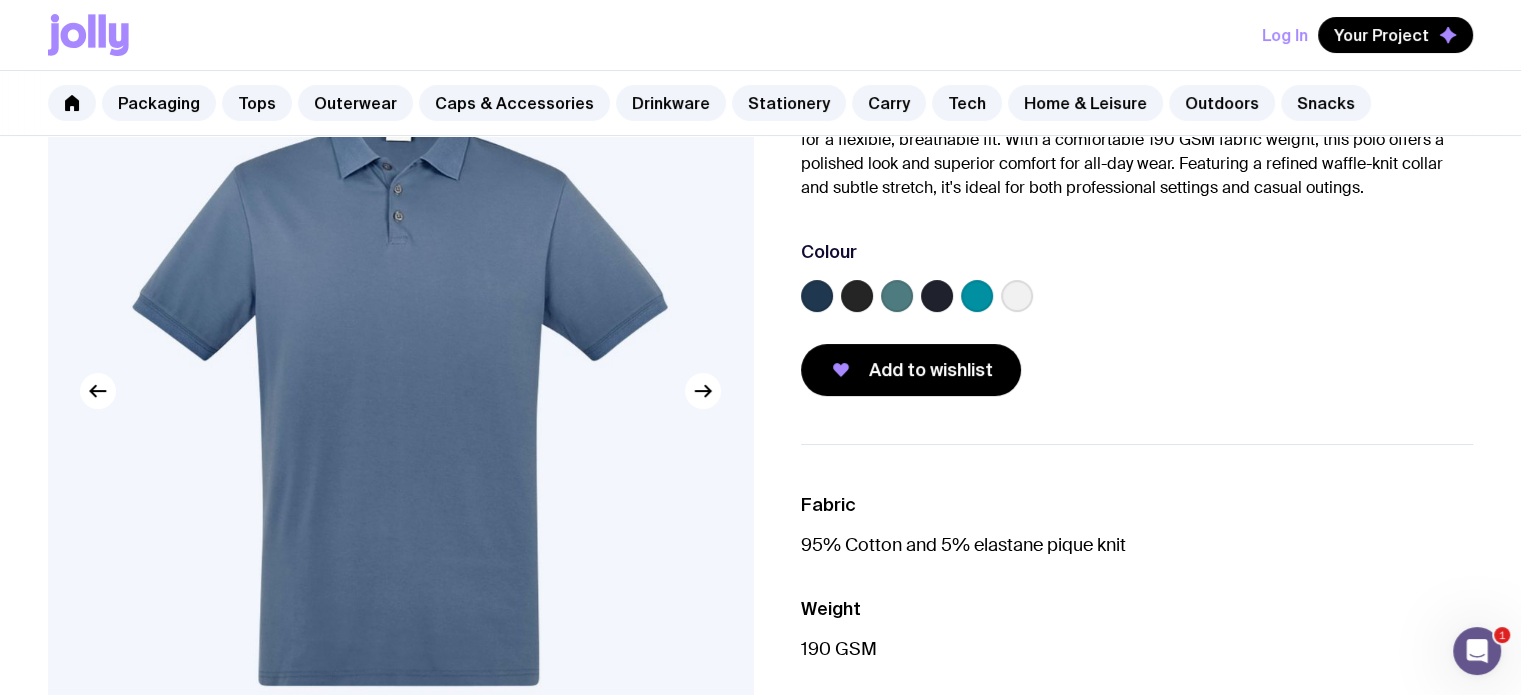 click at bounding box center [1137, 300] 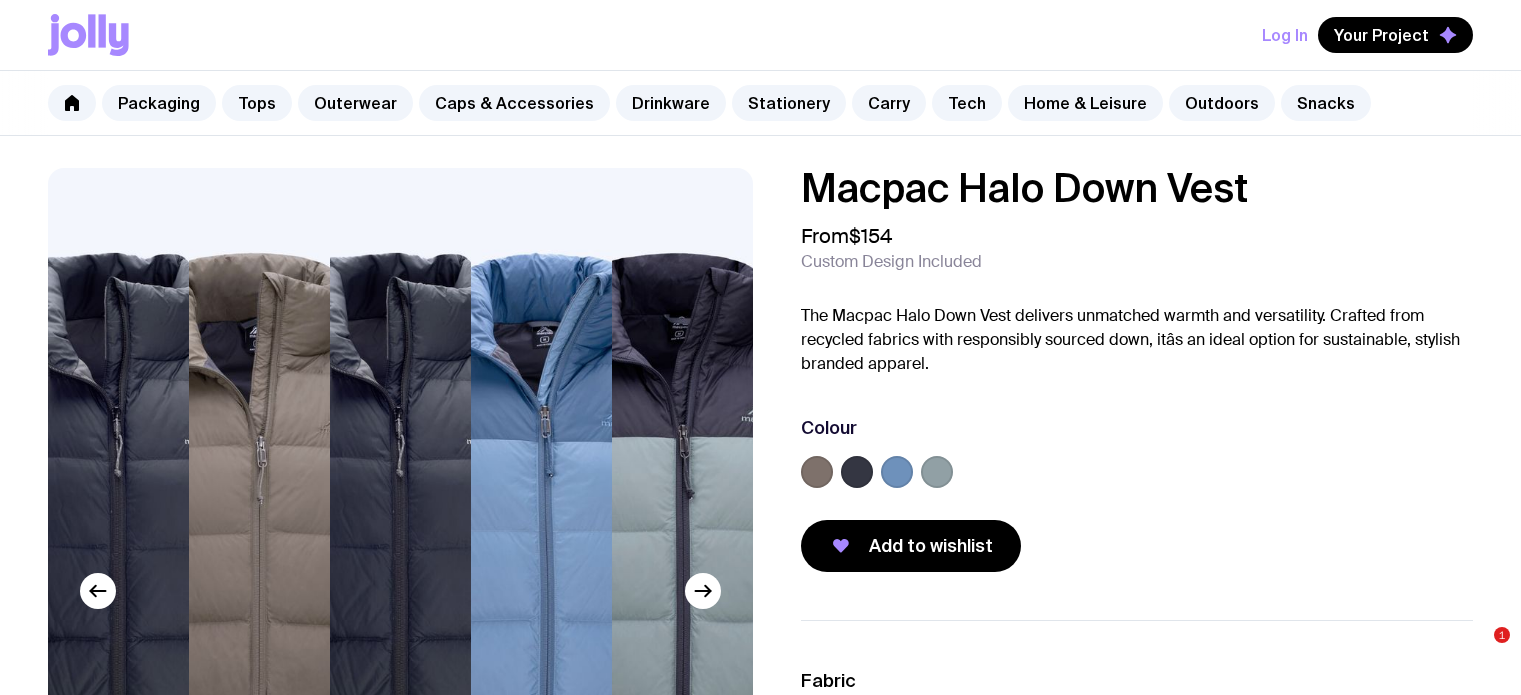scroll, scrollTop: 0, scrollLeft: 0, axis: both 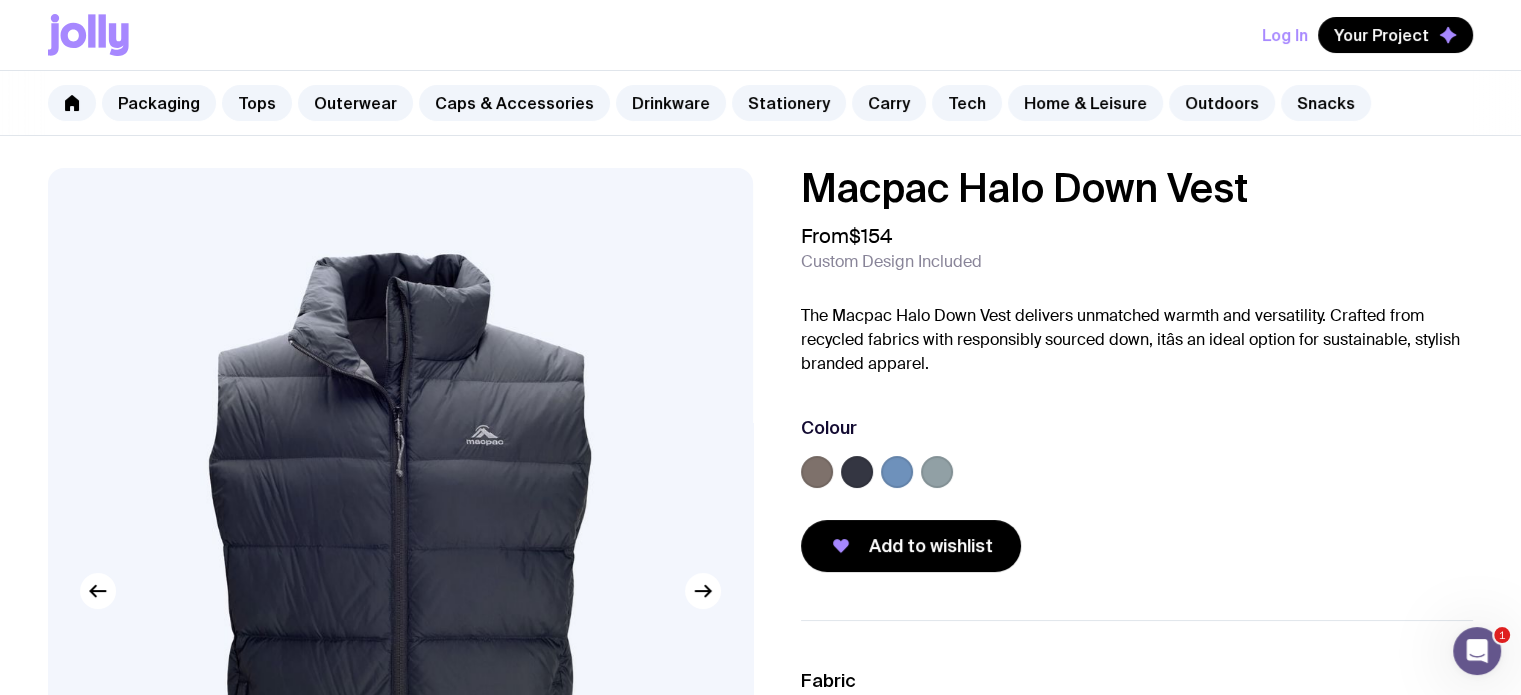drag, startPoint x: 675, startPoint y: 348, endPoint x: 412, endPoint y: 434, distance: 276.70383 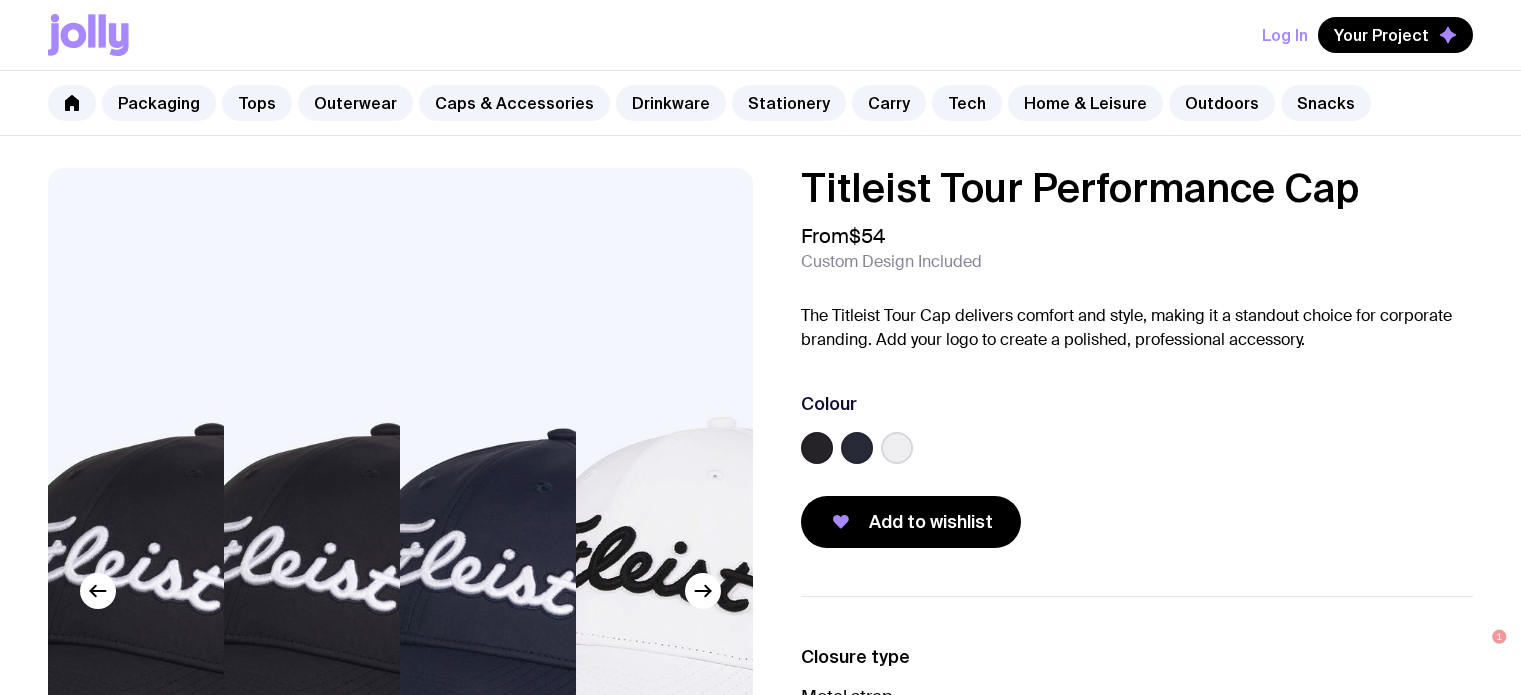 scroll, scrollTop: 0, scrollLeft: 0, axis: both 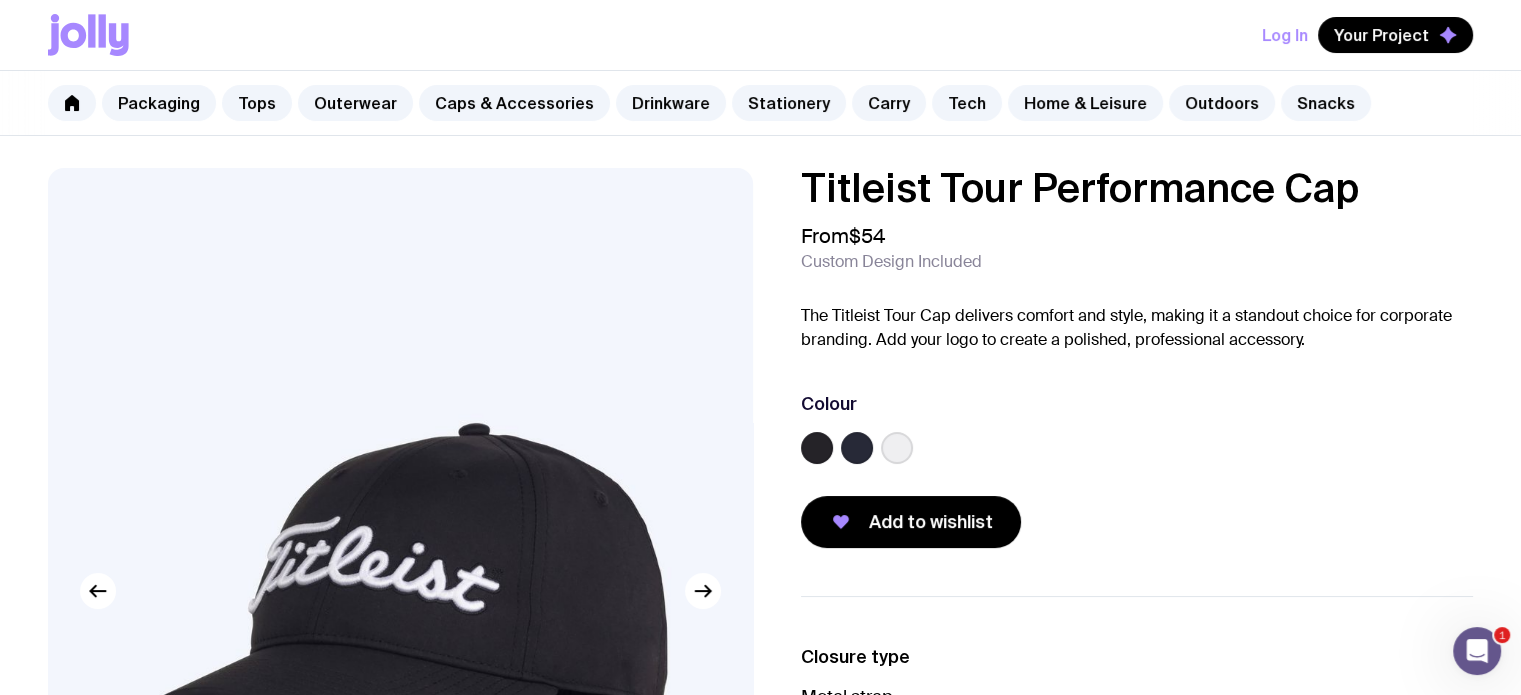 click on "Colour" at bounding box center [1137, 404] 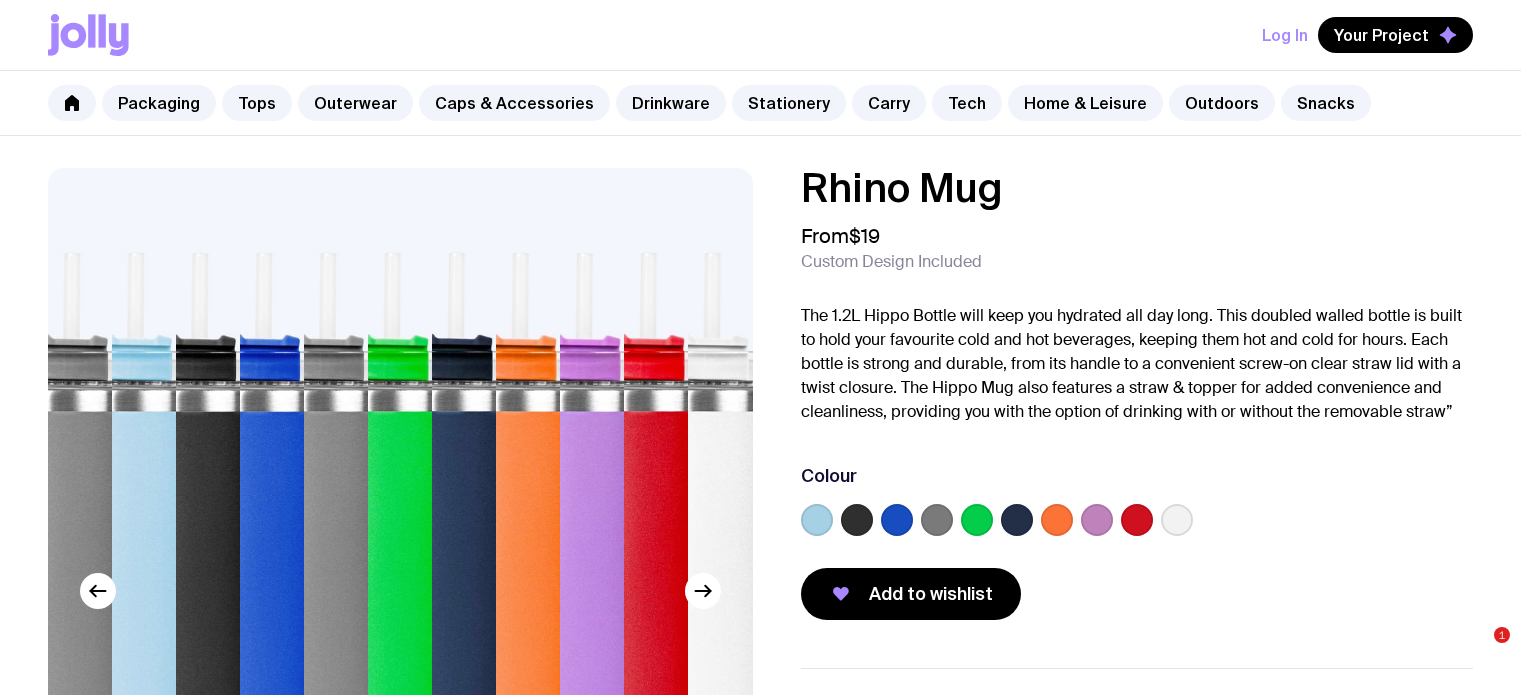 scroll, scrollTop: 0, scrollLeft: 0, axis: both 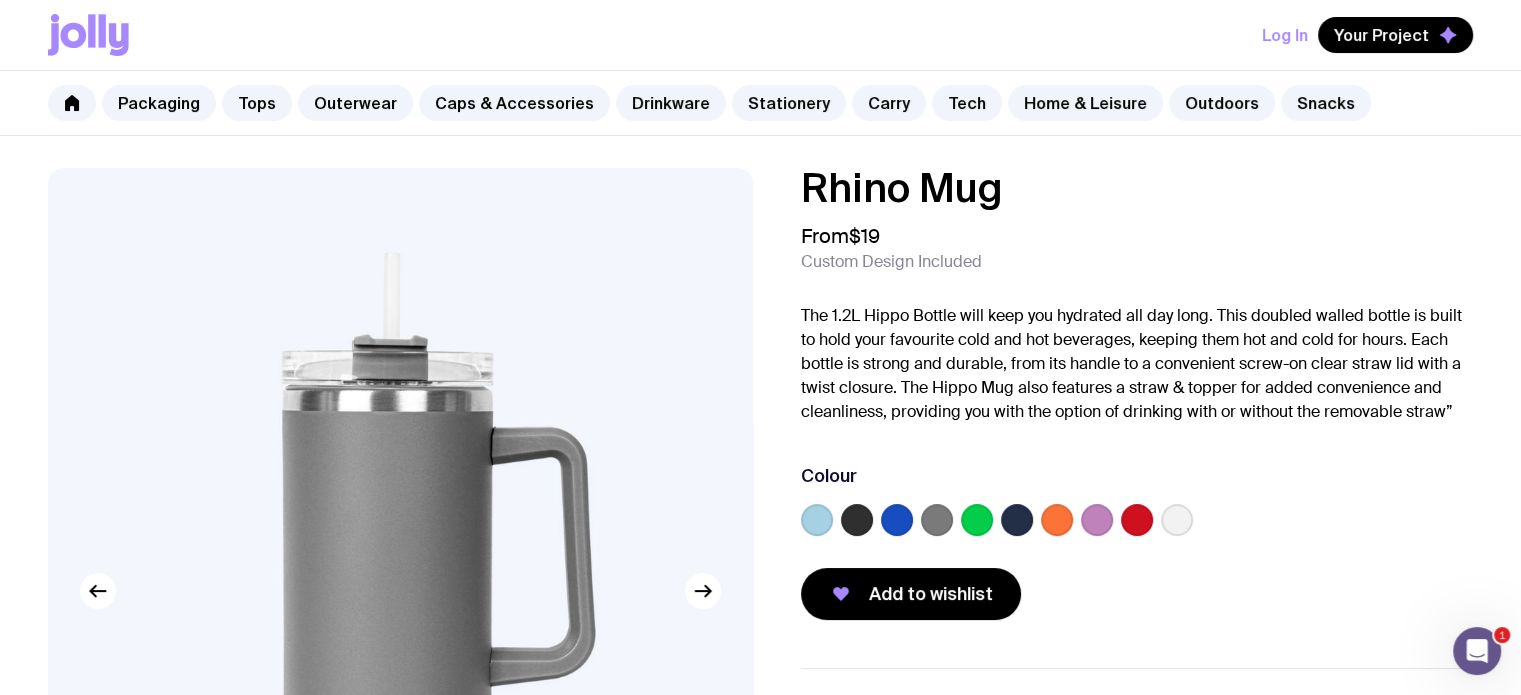 drag, startPoint x: 965, startPoint y: 424, endPoint x: 935, endPoint y: 428, distance: 30.265491 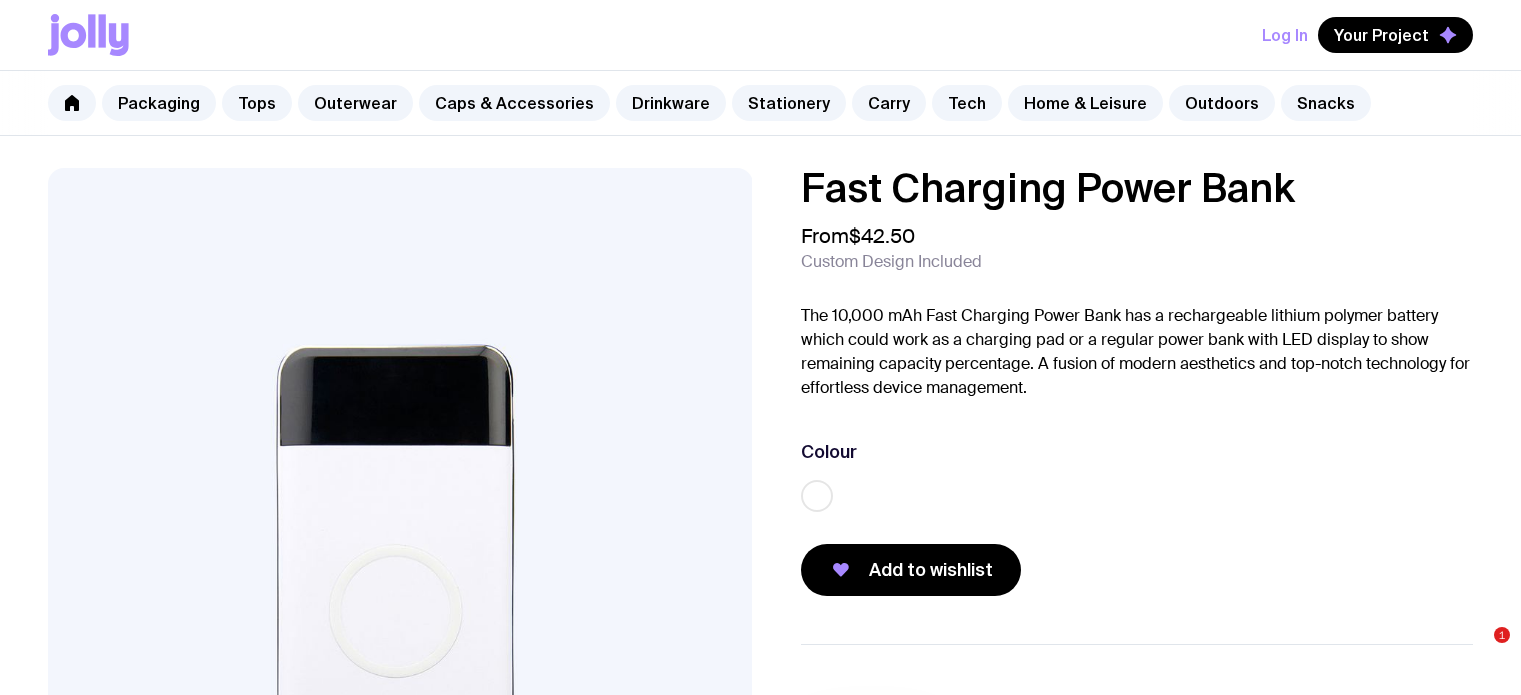 scroll, scrollTop: 0, scrollLeft: 0, axis: both 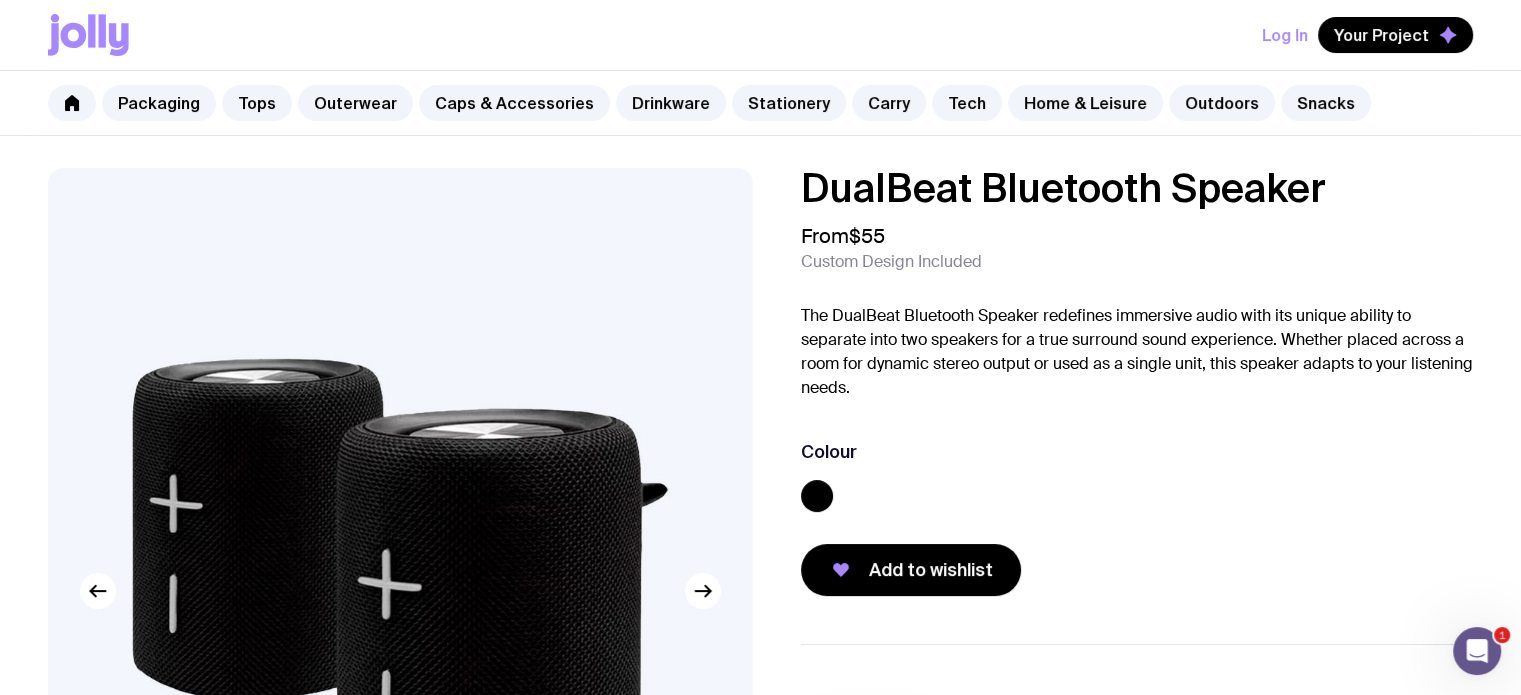 drag, startPoint x: 392, startPoint y: 391, endPoint x: 532, endPoint y: 350, distance: 145.88008 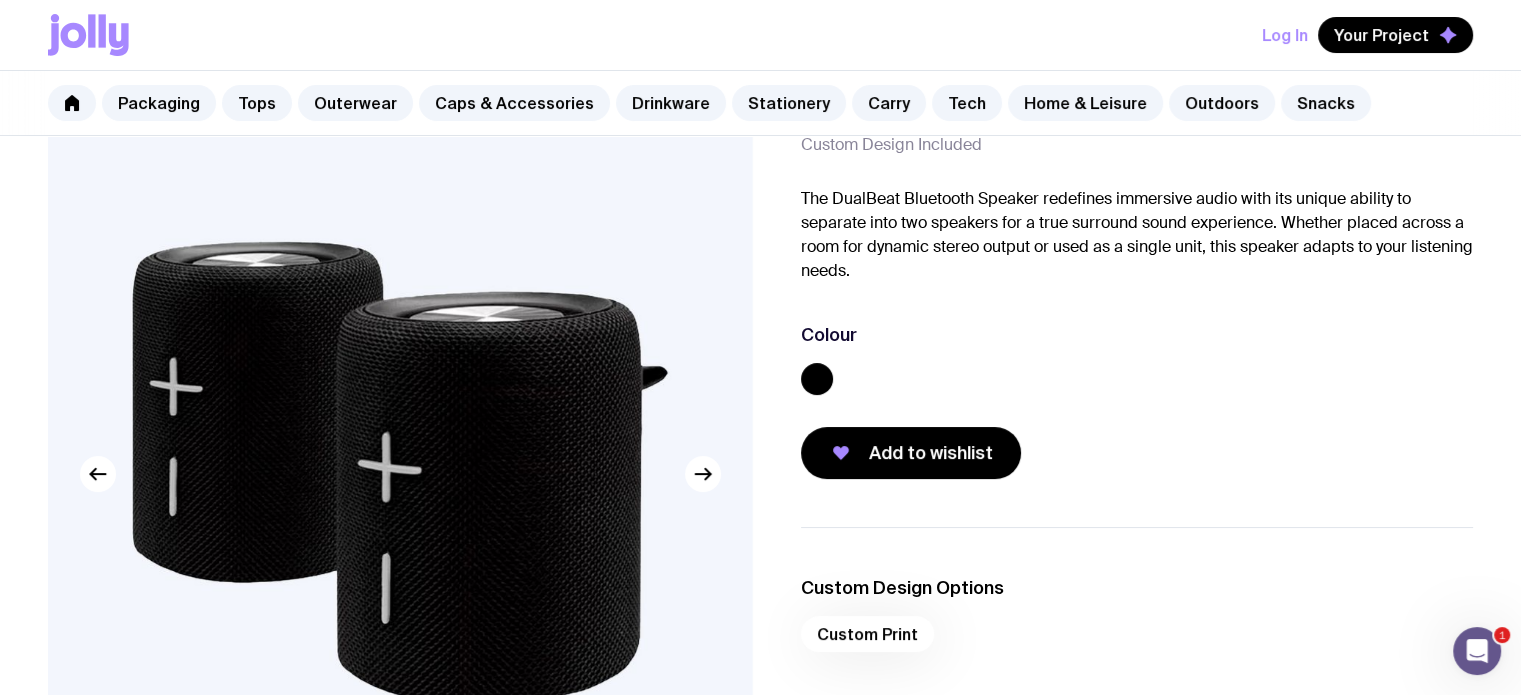 scroll, scrollTop: 300, scrollLeft: 0, axis: vertical 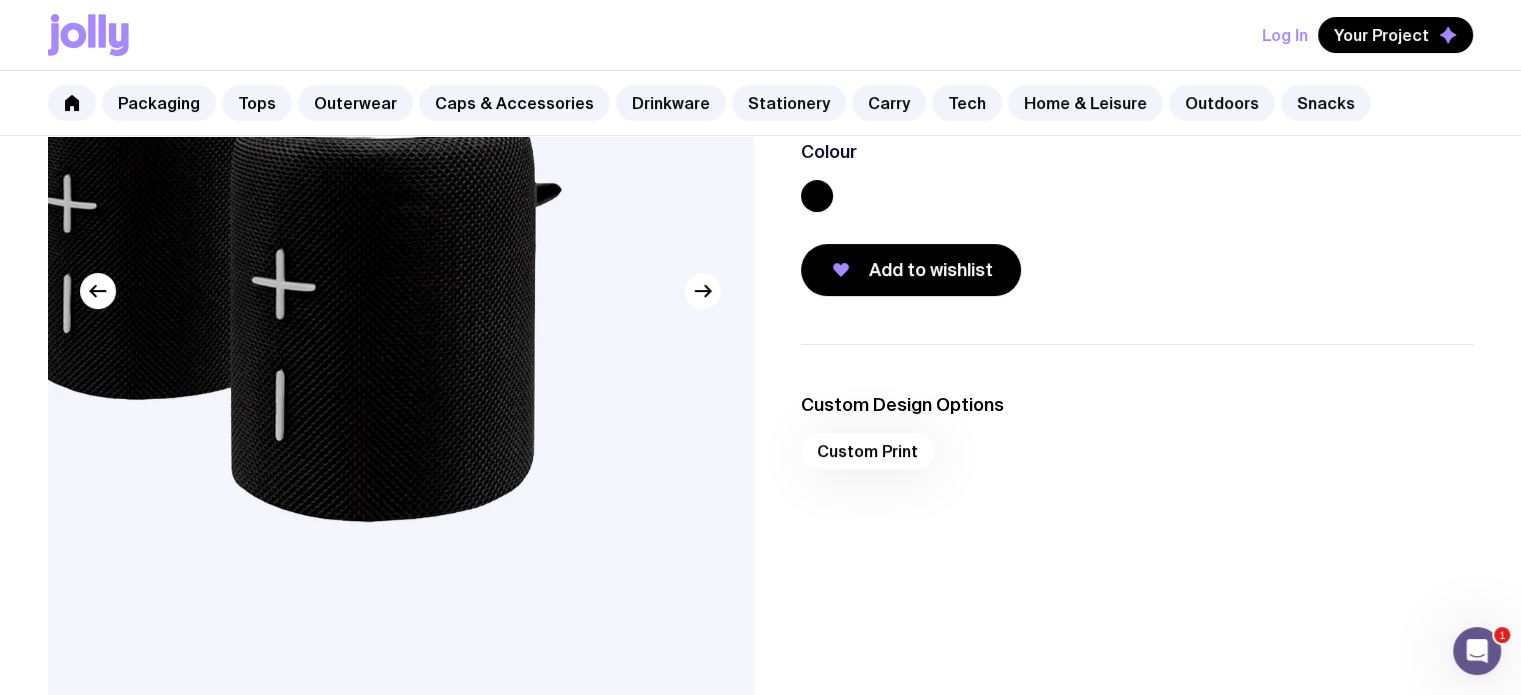 drag, startPoint x: 462, startPoint y: 396, endPoint x: 325, endPoint y: 404, distance: 137.23338 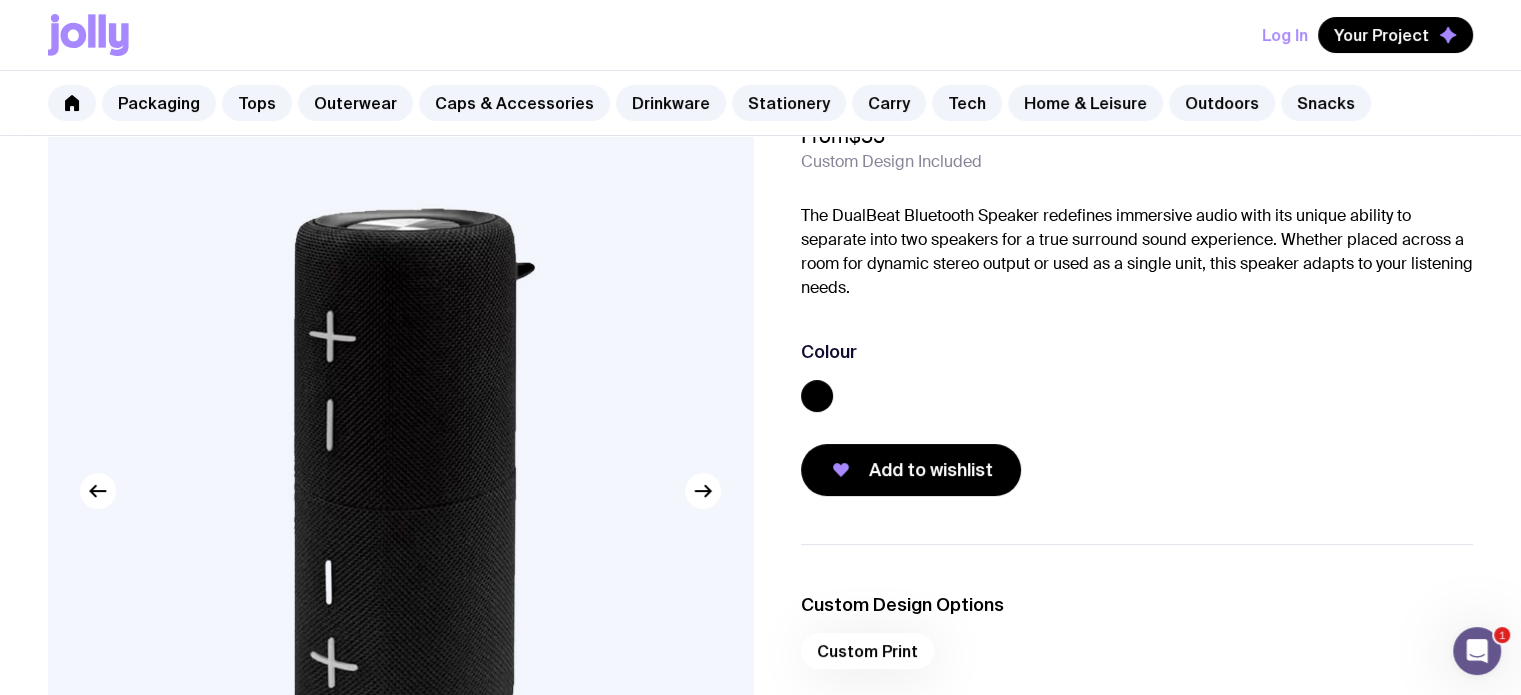 scroll, scrollTop: 200, scrollLeft: 0, axis: vertical 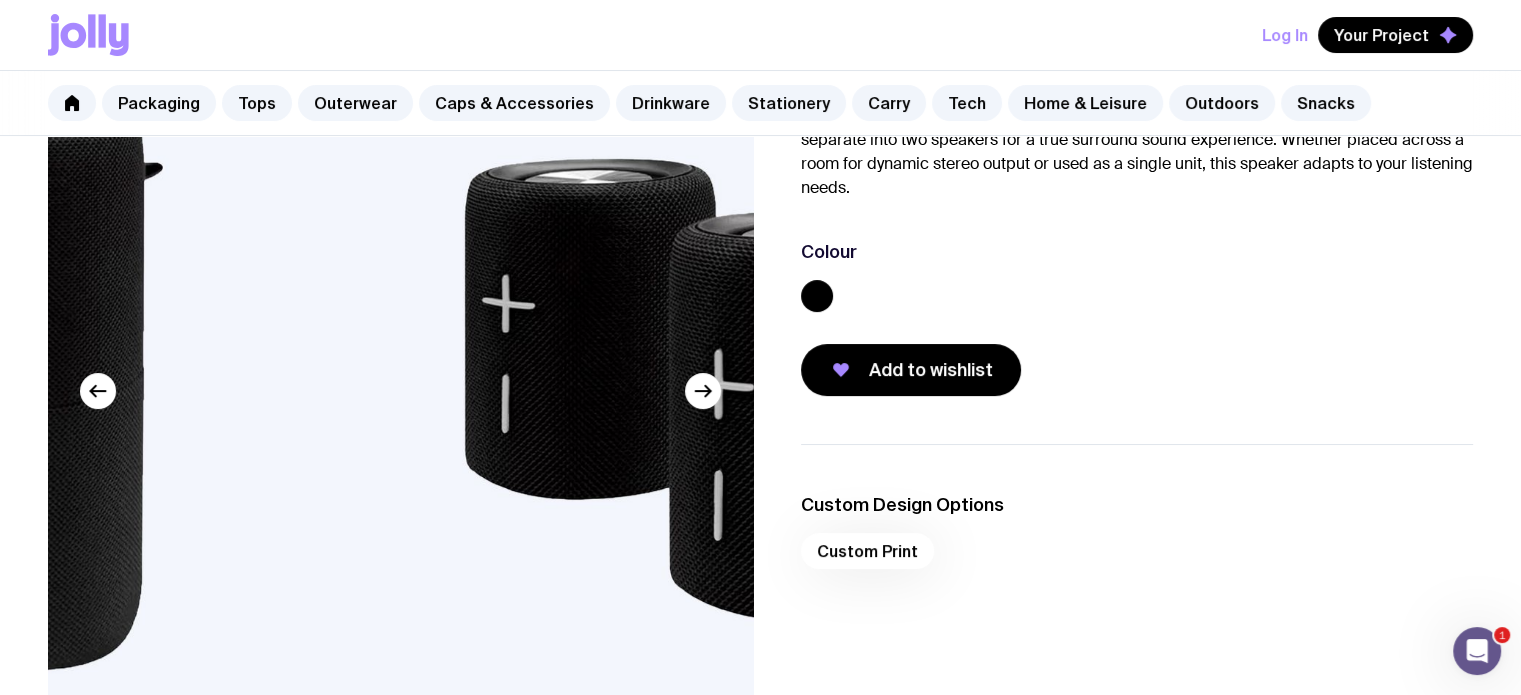 drag, startPoint x: 444, startPoint y: 386, endPoint x: 156, endPoint y: 398, distance: 288.24988 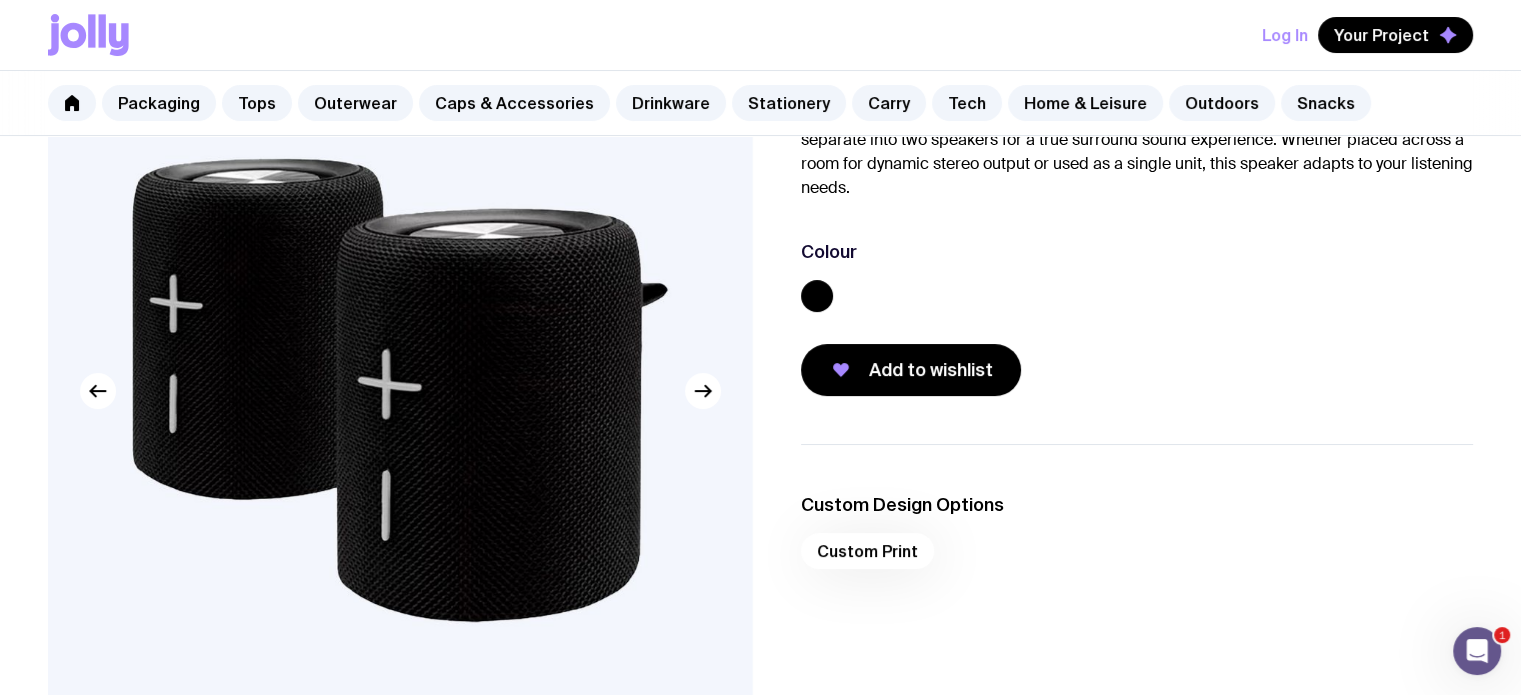 click on "DualBeat Bluetooth Speaker From  $55  Custom Design Included  The DualBeat Bluetooth Speaker redefines immersive audio with its unique ability to separate into two speakers for a true surround sound experience. Whether placed across a room for dynamic stereo output or used as a single unit, this speaker adapts to your listening needs. Colour Add to wishlist" at bounding box center (1137, 182) 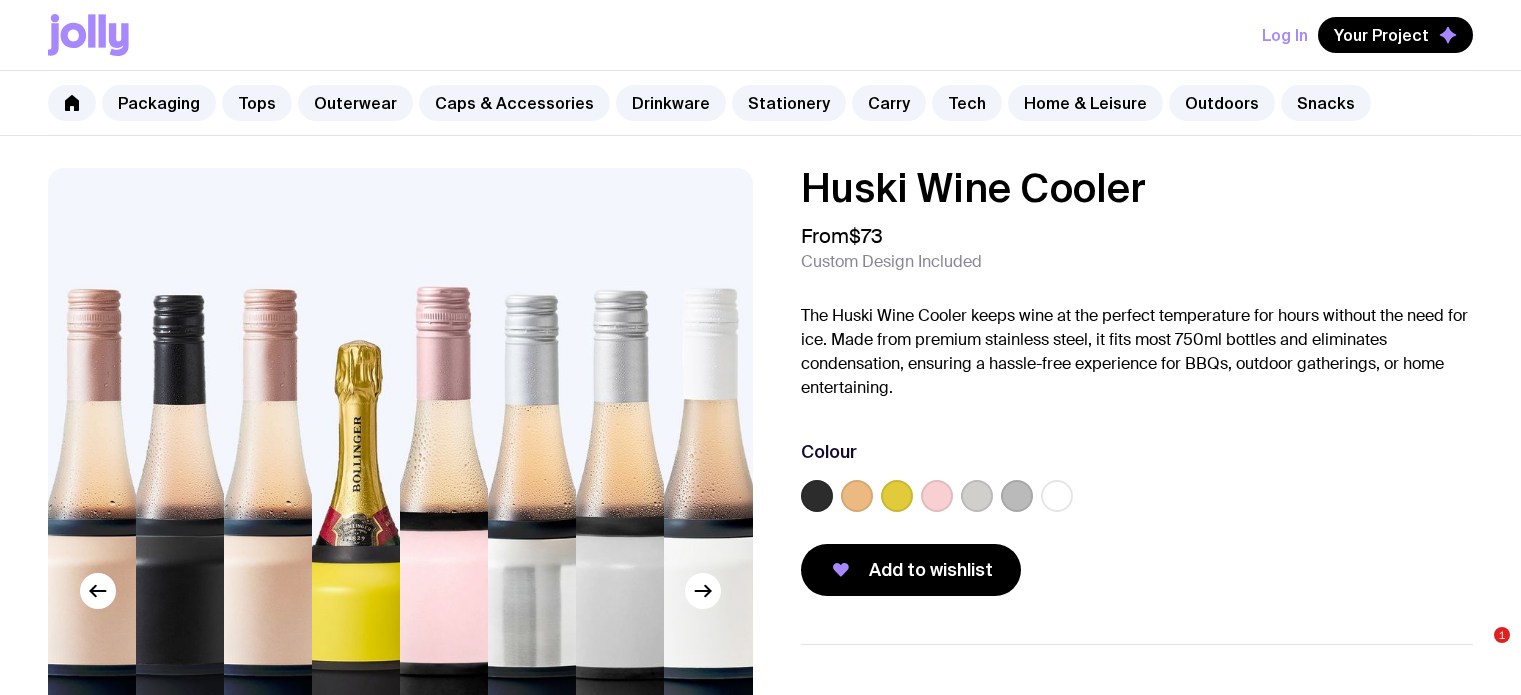scroll, scrollTop: 0, scrollLeft: 0, axis: both 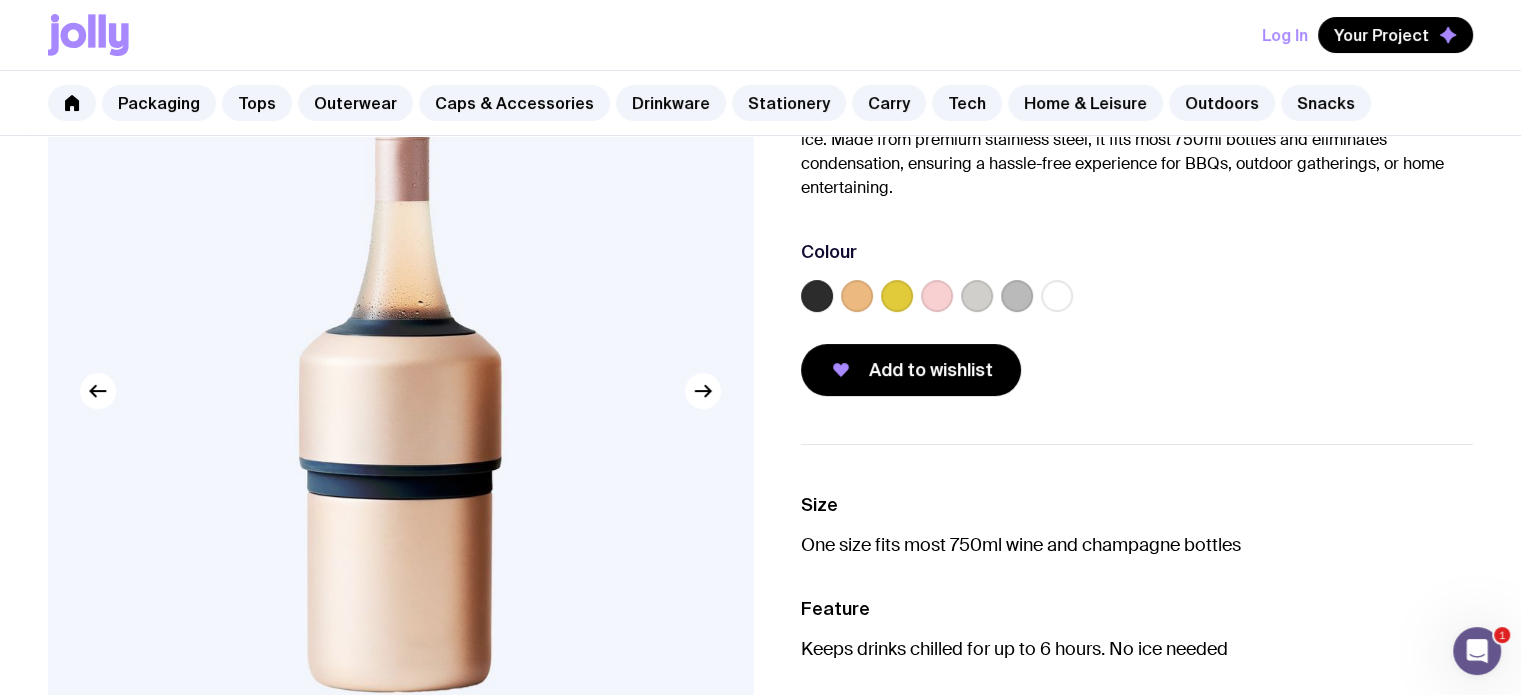 click on "Huski Wine Cooler From  $73  Custom Design Included  The Huski Wine Cooler keeps wine at the perfect temperature for hours without the need for ice. Made from premium stainless steel, it fits most 750ml bottles and eliminates condensation, ensuring a hassle-free experience for BBQs, outdoor gatherings, or home entertaining. Colour Add to wishlist" at bounding box center [1137, 182] 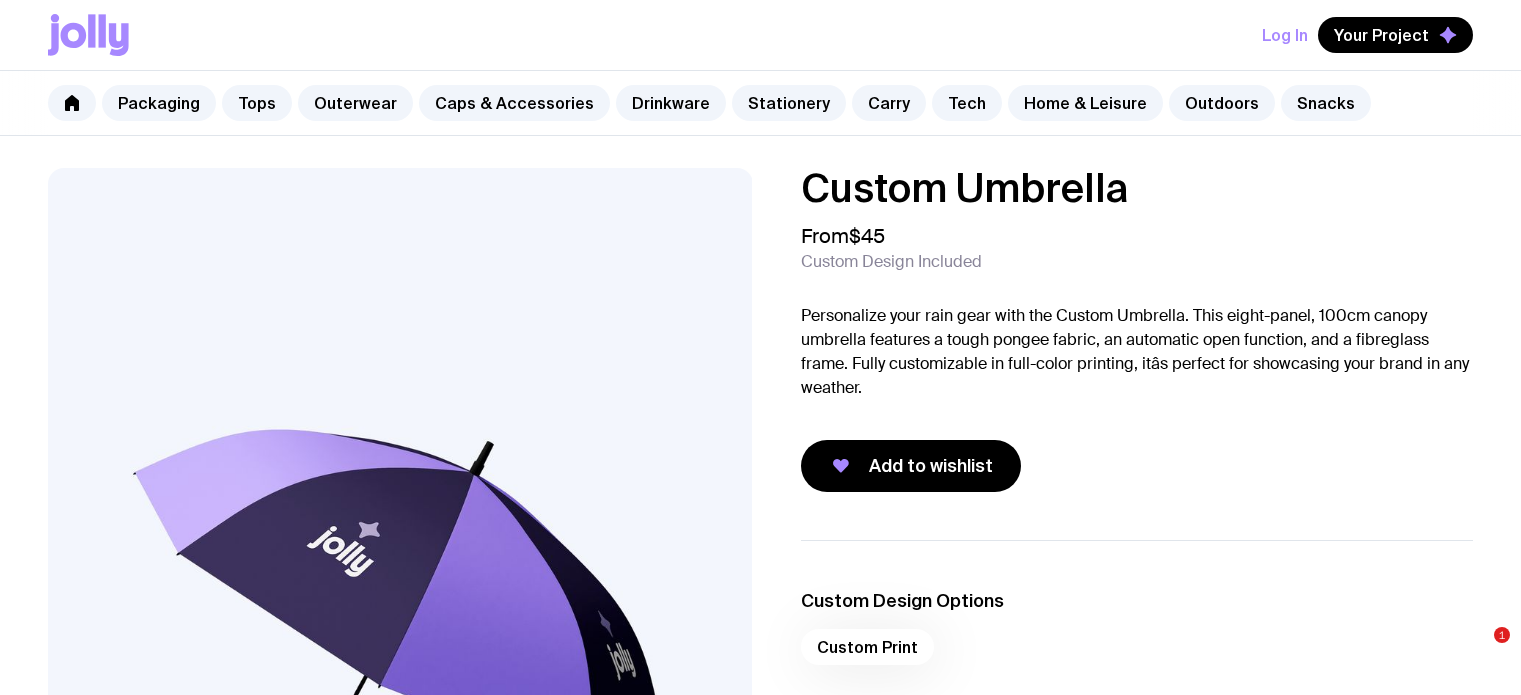 scroll, scrollTop: 0, scrollLeft: 0, axis: both 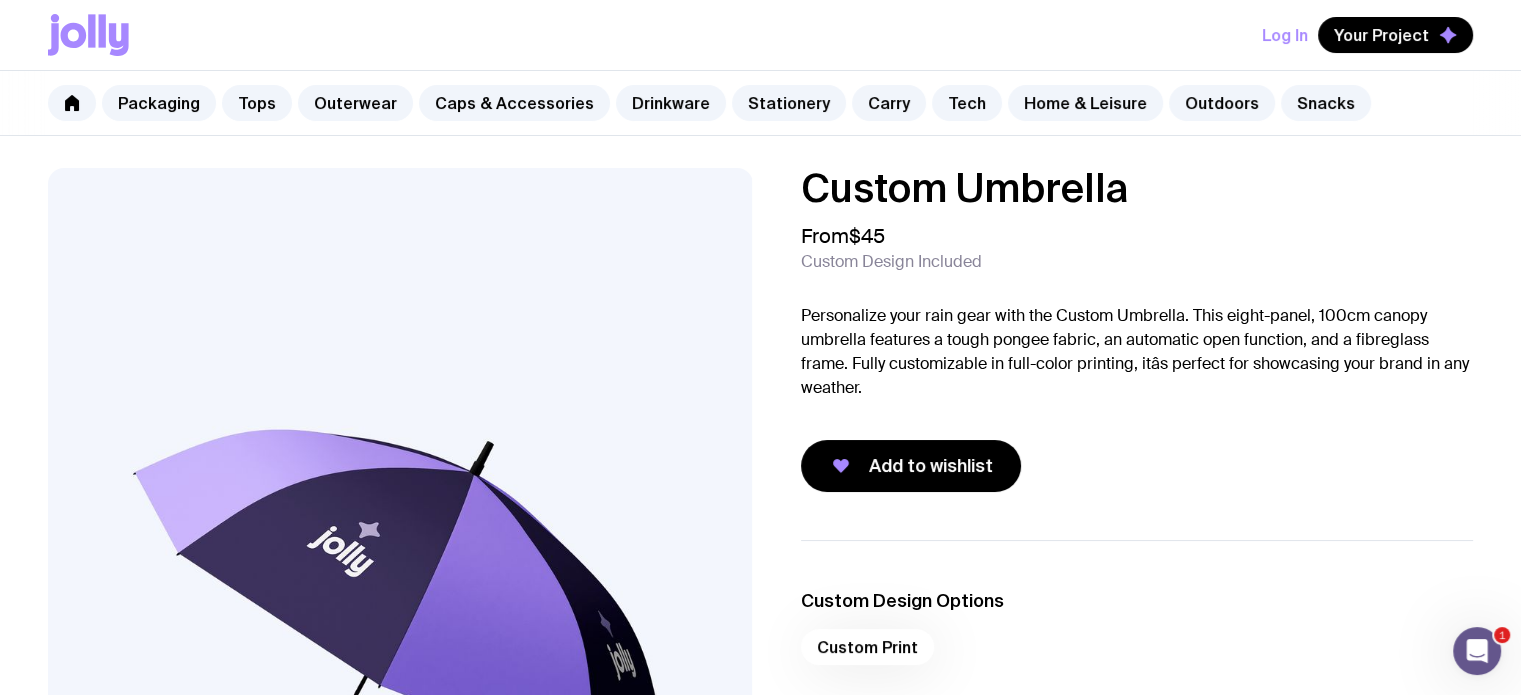 click on "Add to wishlist" at bounding box center [1137, 466] 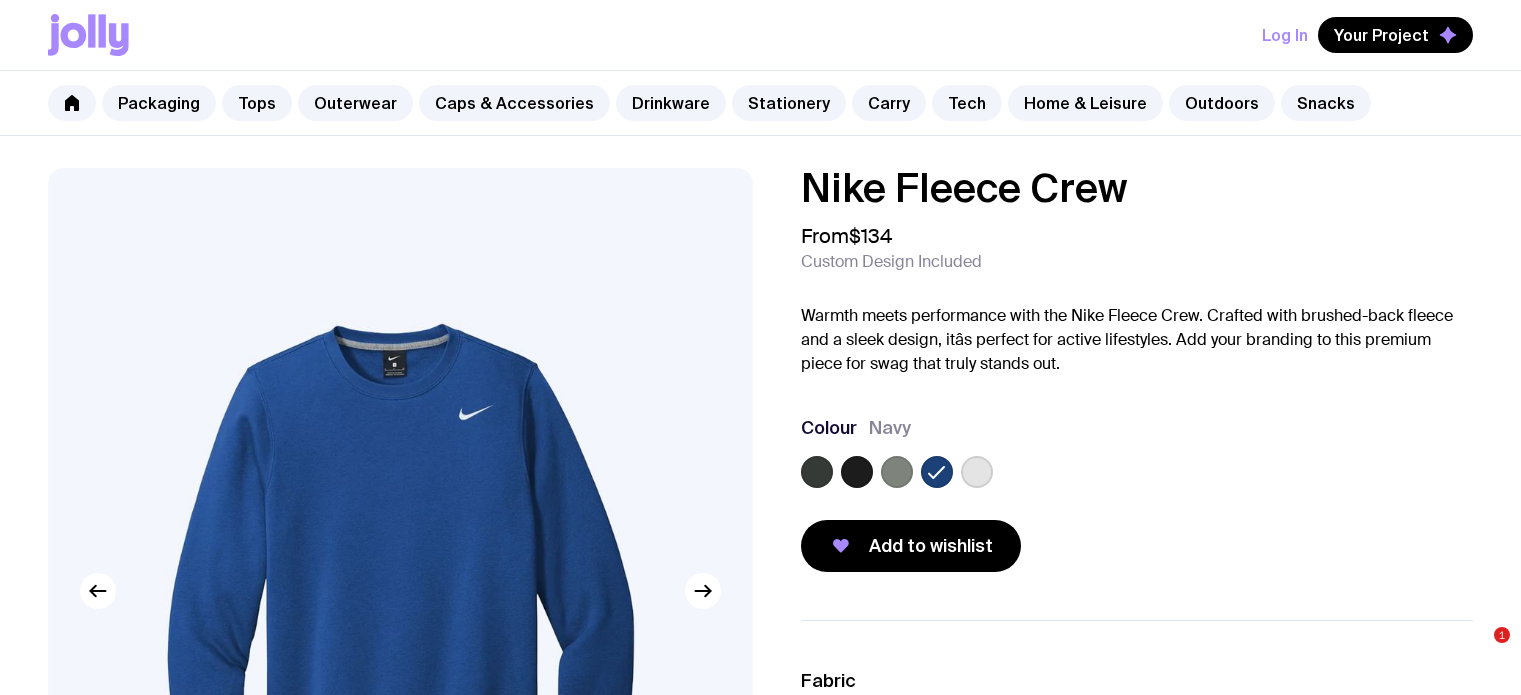 scroll, scrollTop: 190, scrollLeft: 0, axis: vertical 